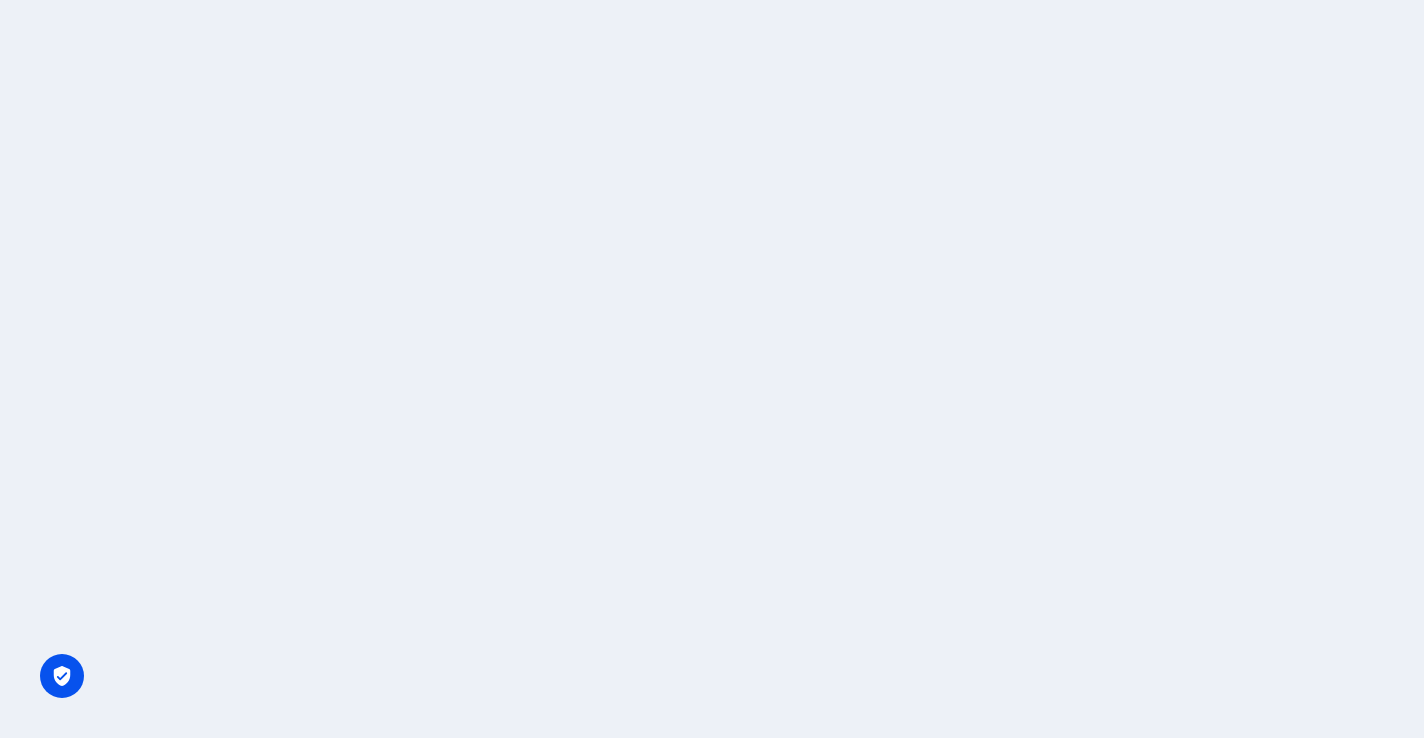 scroll, scrollTop: 0, scrollLeft: 0, axis: both 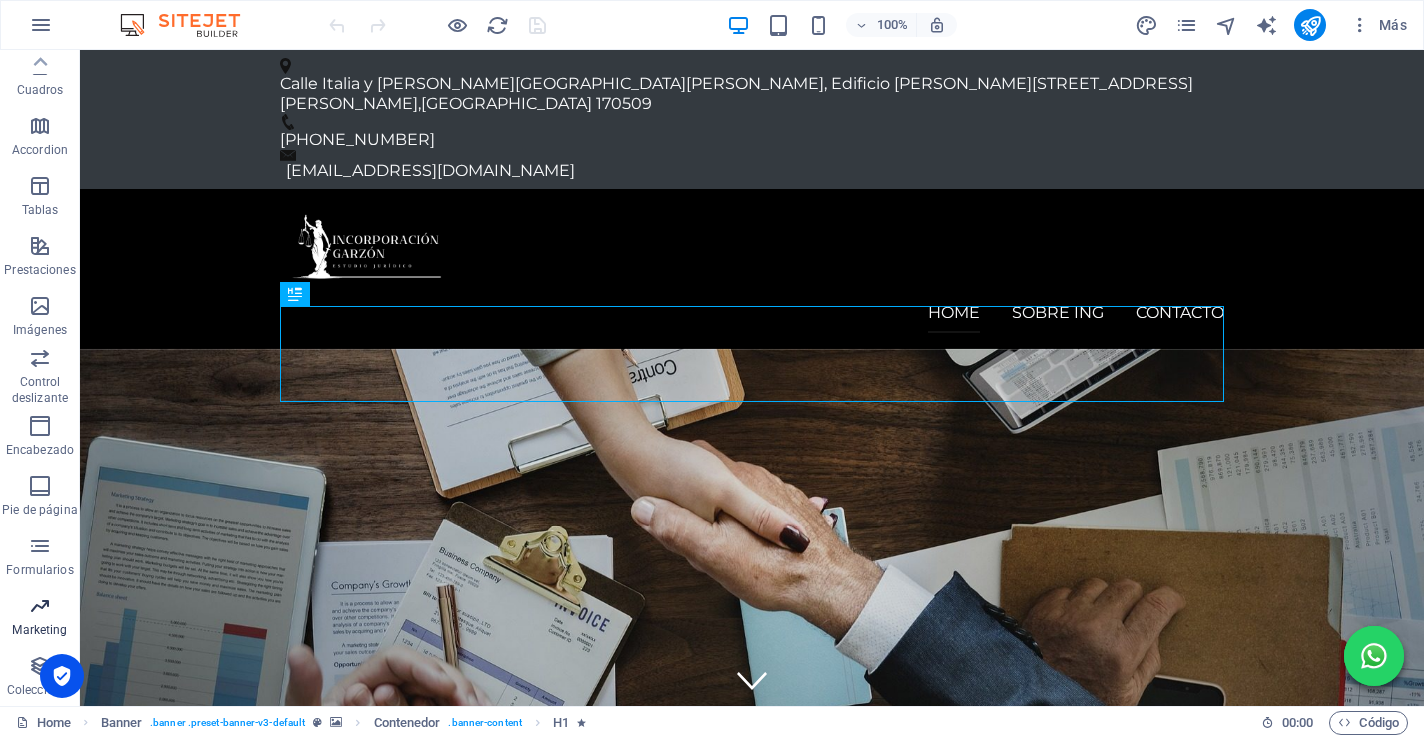 click on "Marketing" at bounding box center [39, 630] 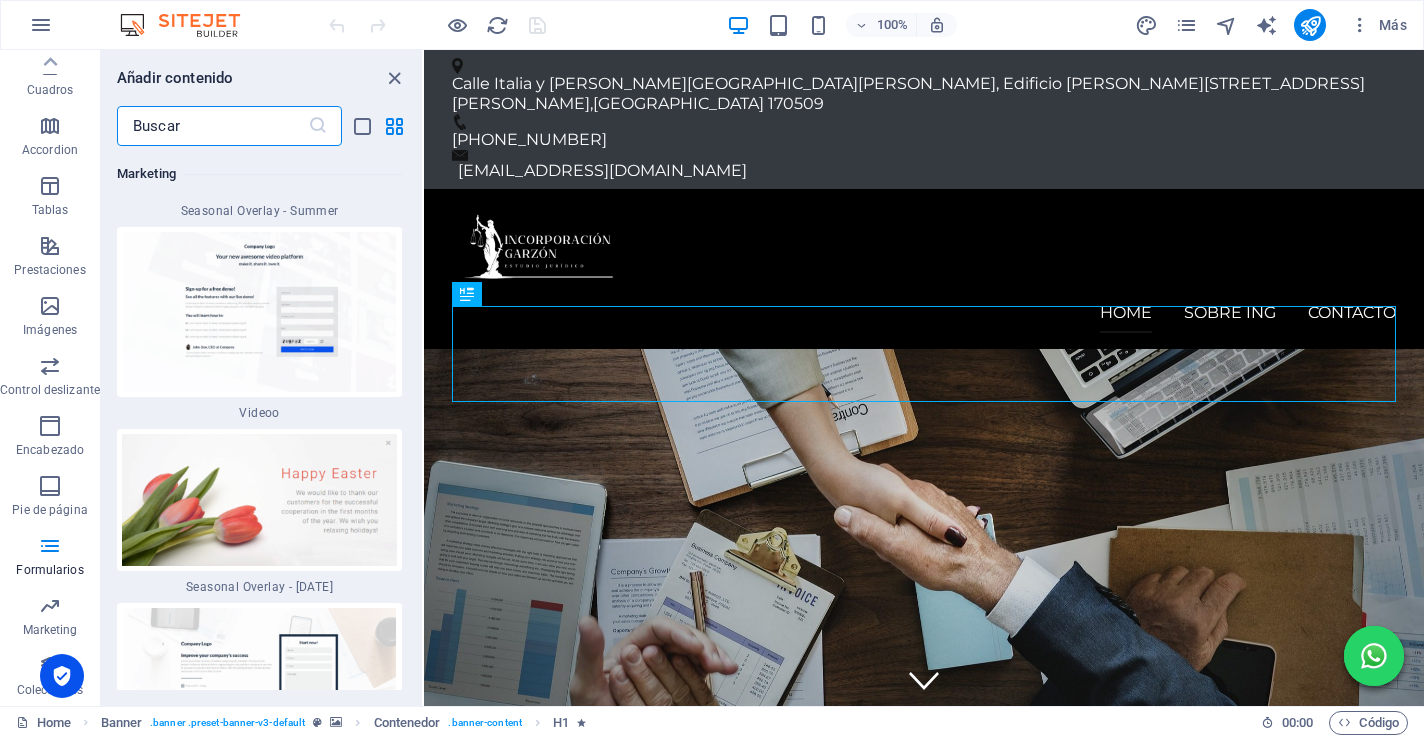 scroll, scrollTop: 31598, scrollLeft: 0, axis: vertical 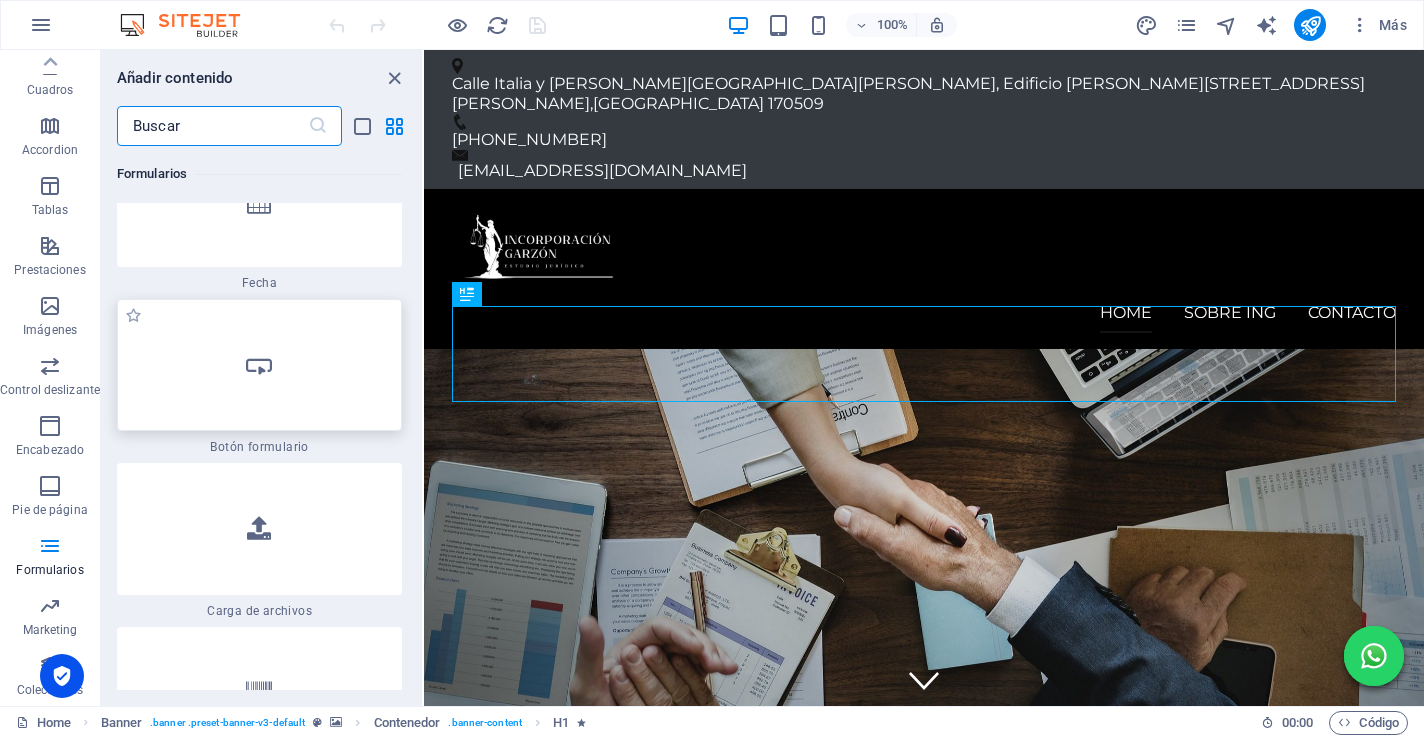 click at bounding box center [259, 365] 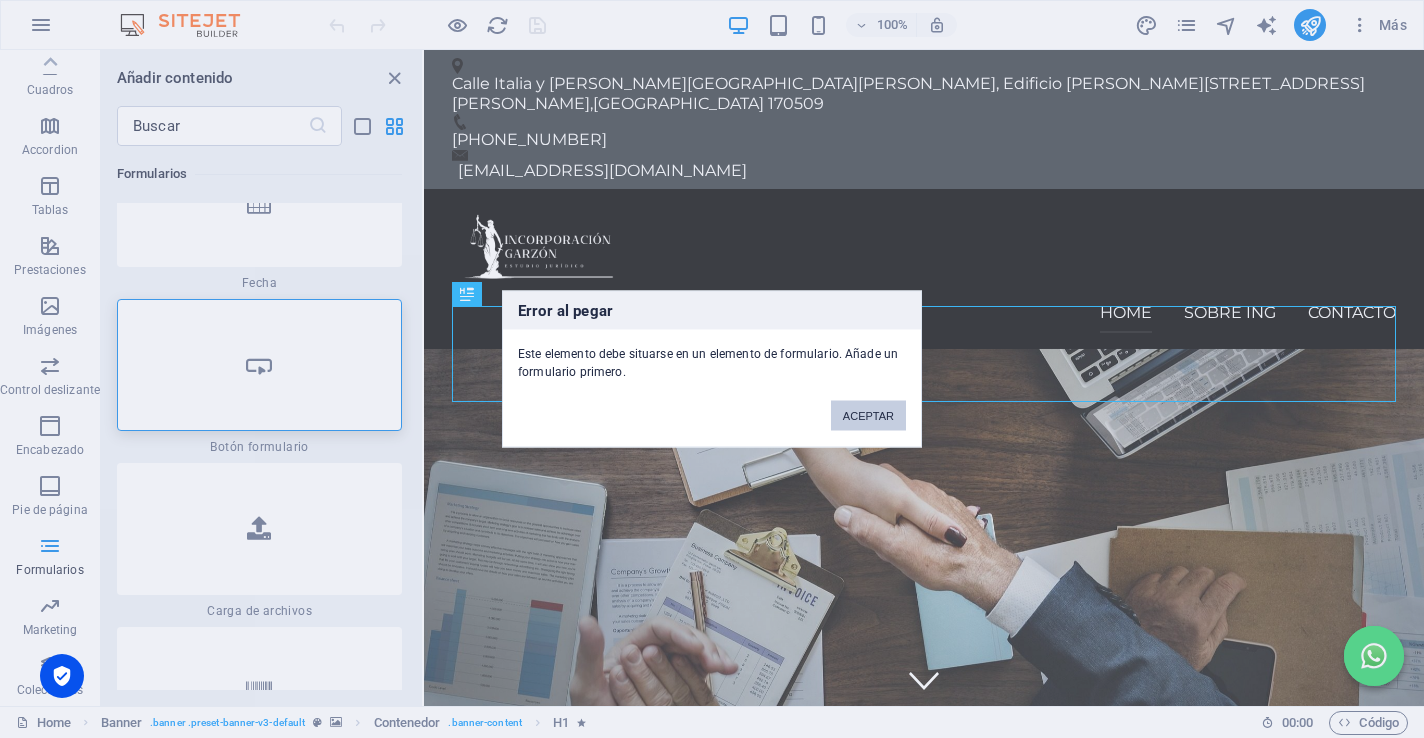 click on "ACEPTAR" at bounding box center (868, 416) 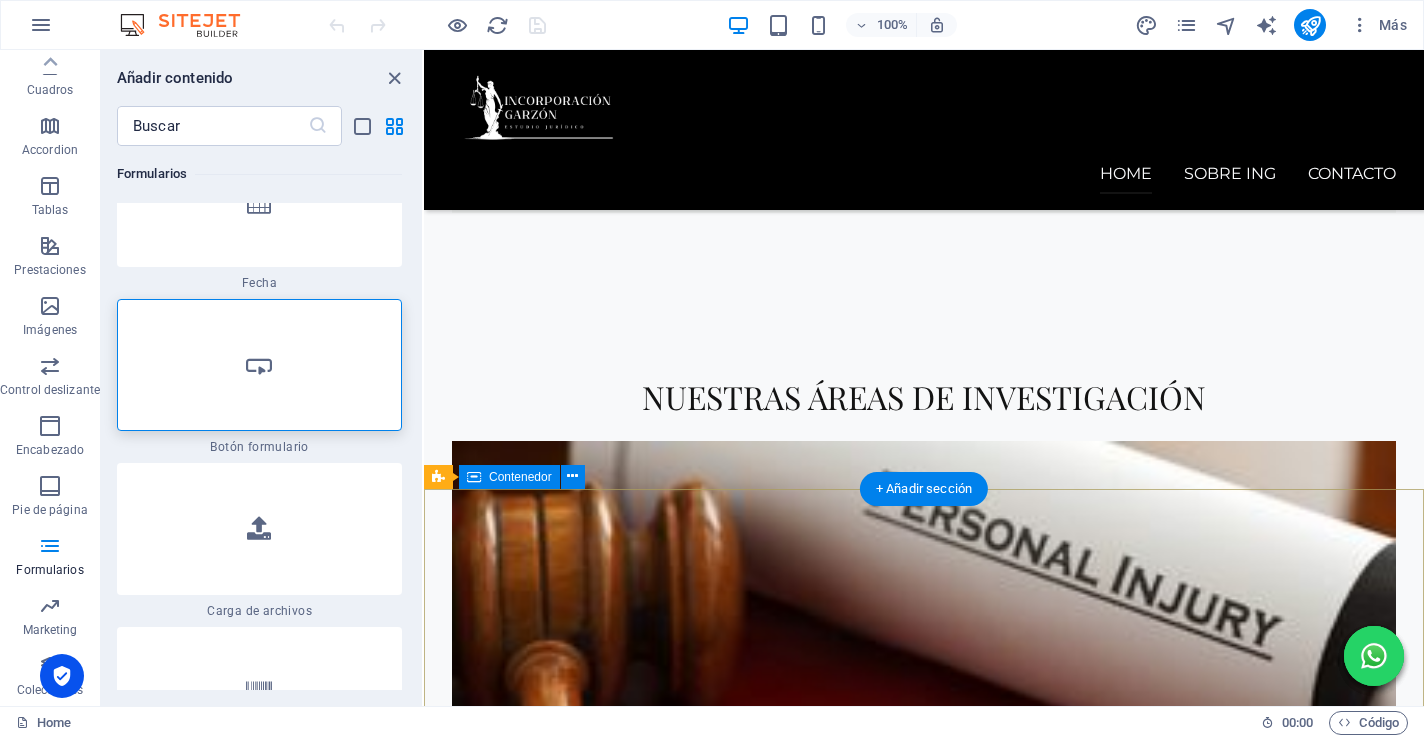 scroll, scrollTop: 1515, scrollLeft: 0, axis: vertical 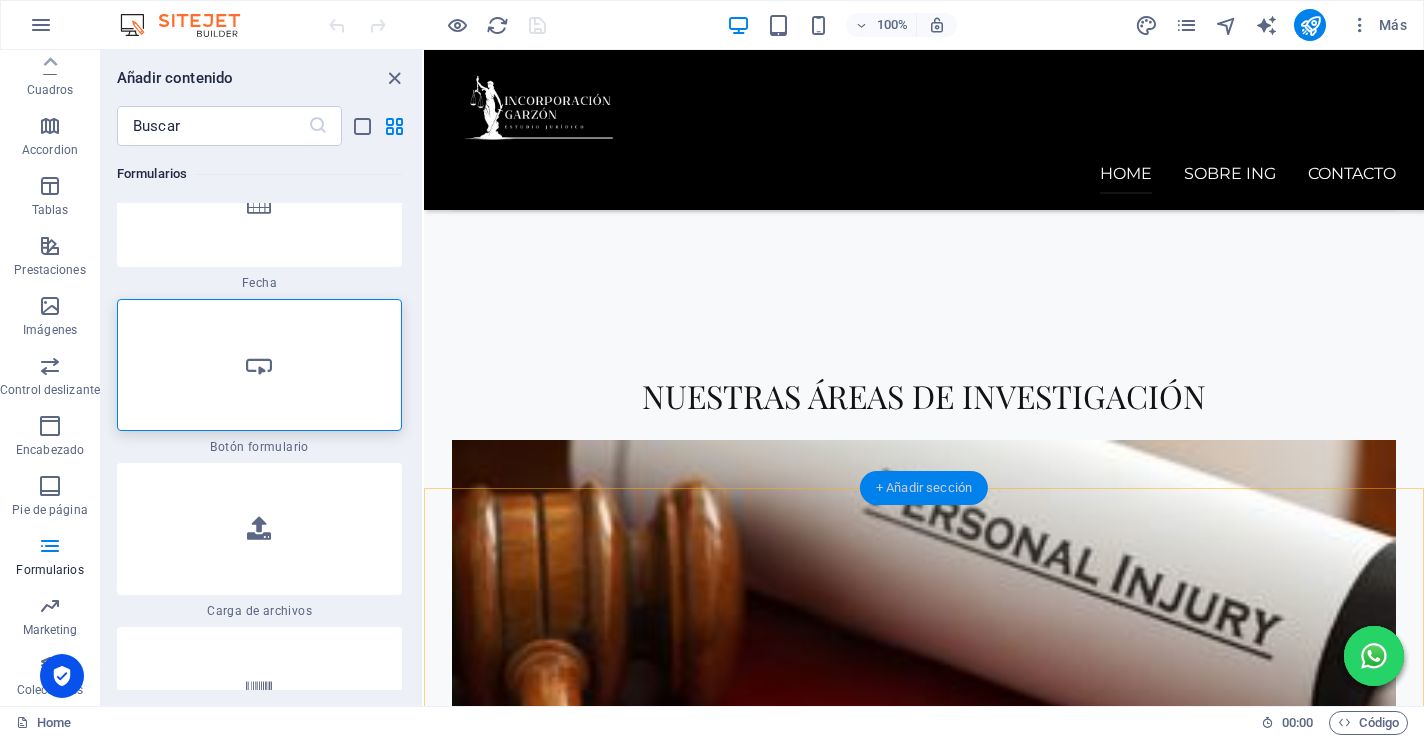 click on "+ Añadir sección" at bounding box center [924, 488] 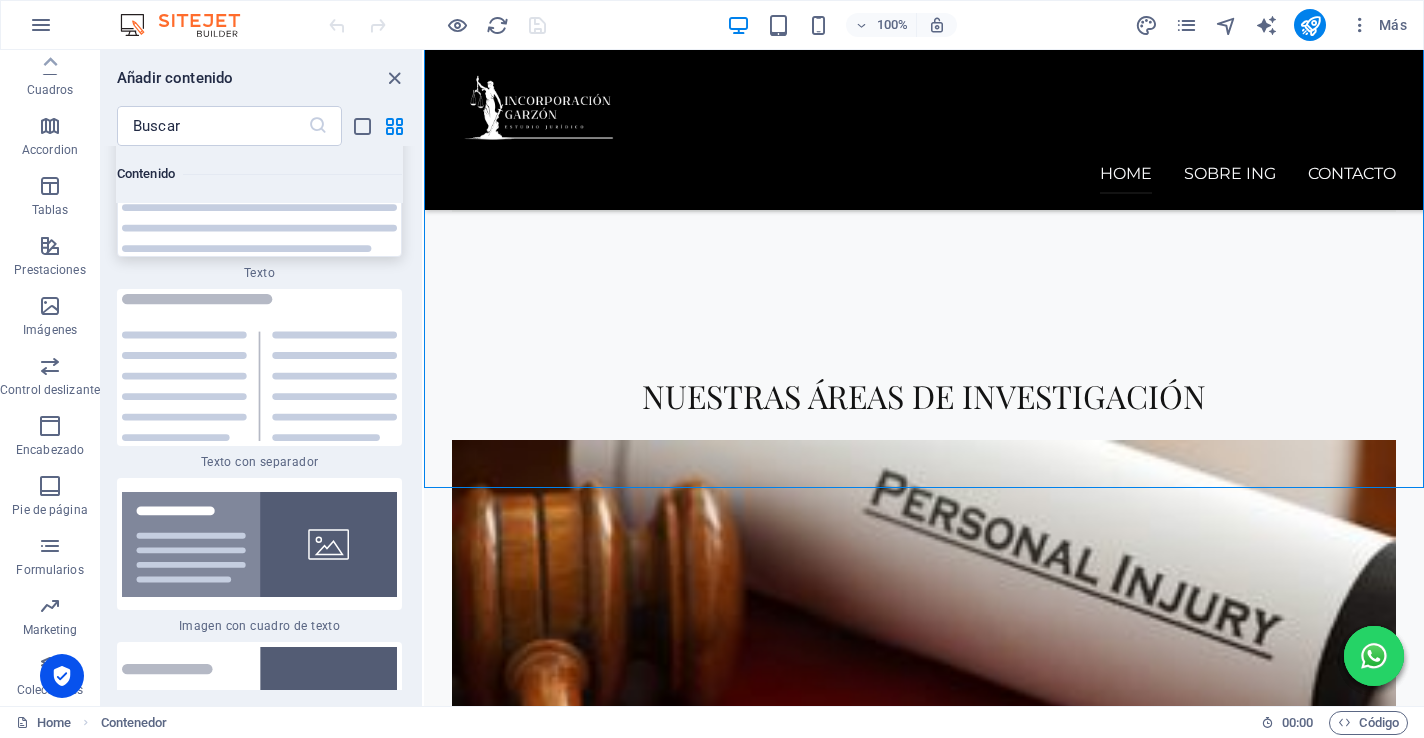 scroll, scrollTop: 7289, scrollLeft: 0, axis: vertical 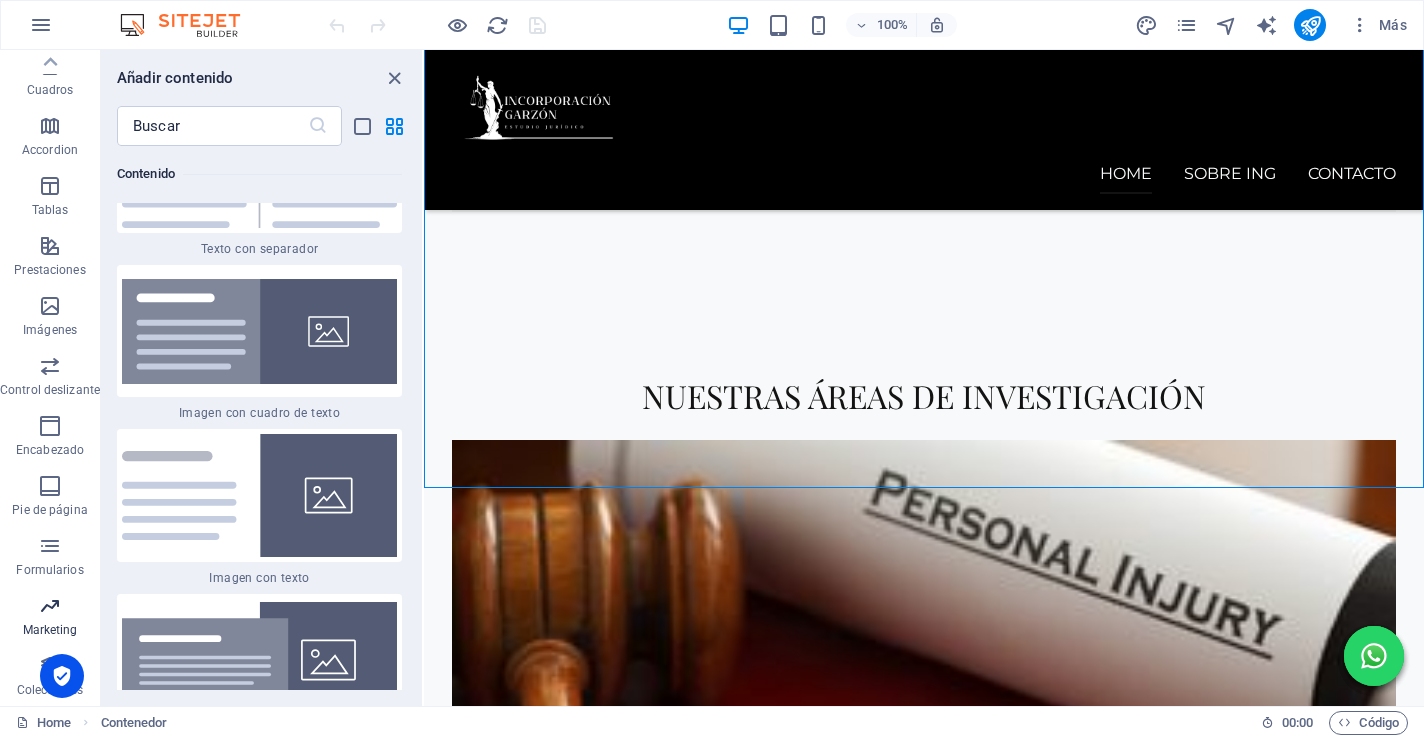 click on "Marketing" at bounding box center [50, 630] 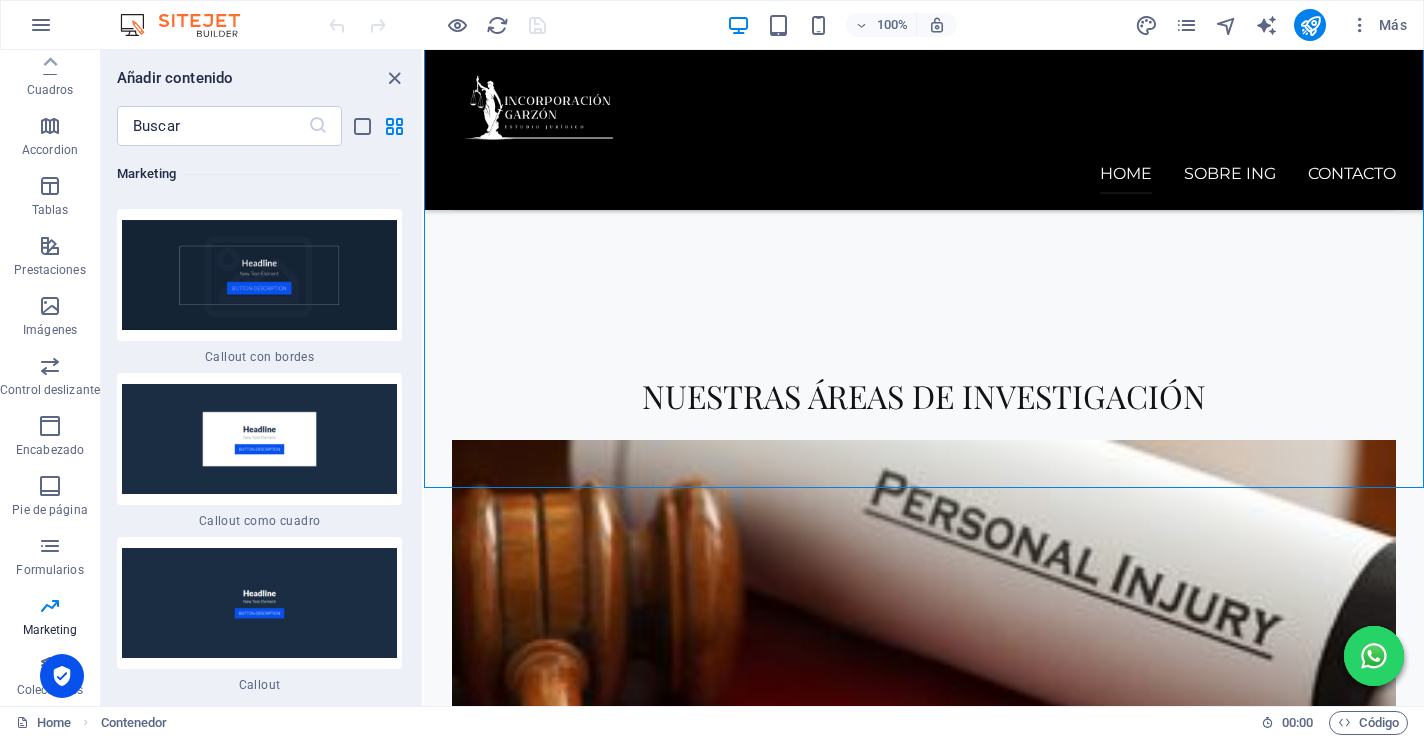 scroll, scrollTop: 32630, scrollLeft: 0, axis: vertical 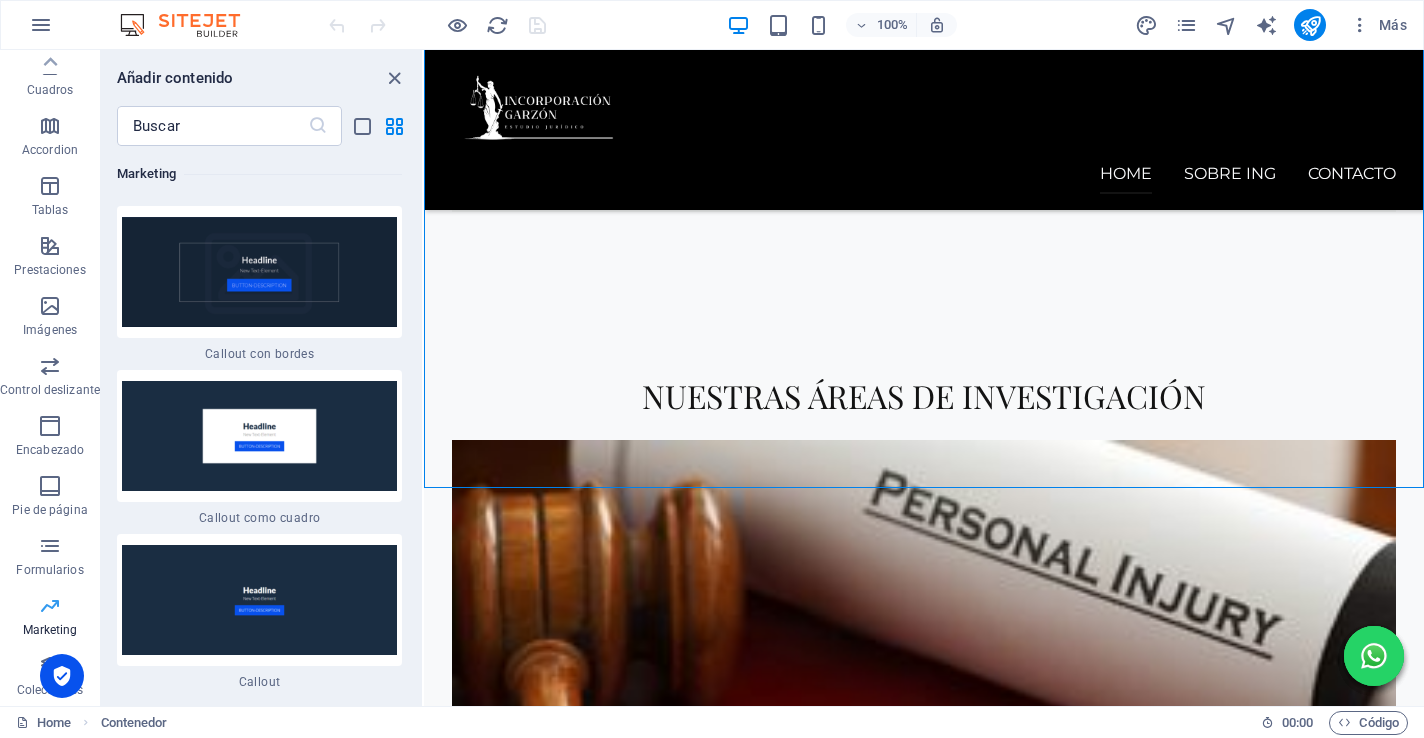 click on "Marketing" at bounding box center [50, 618] 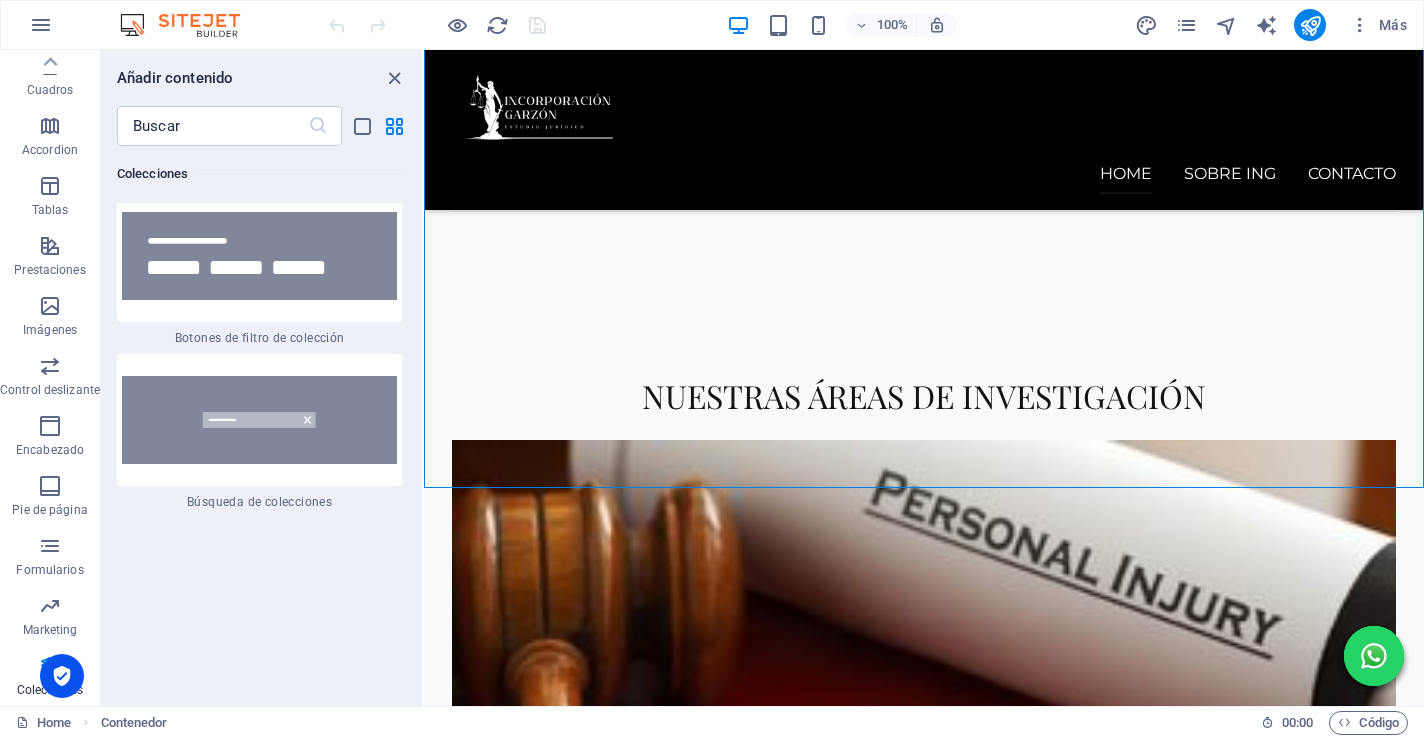 scroll, scrollTop: 38492, scrollLeft: 0, axis: vertical 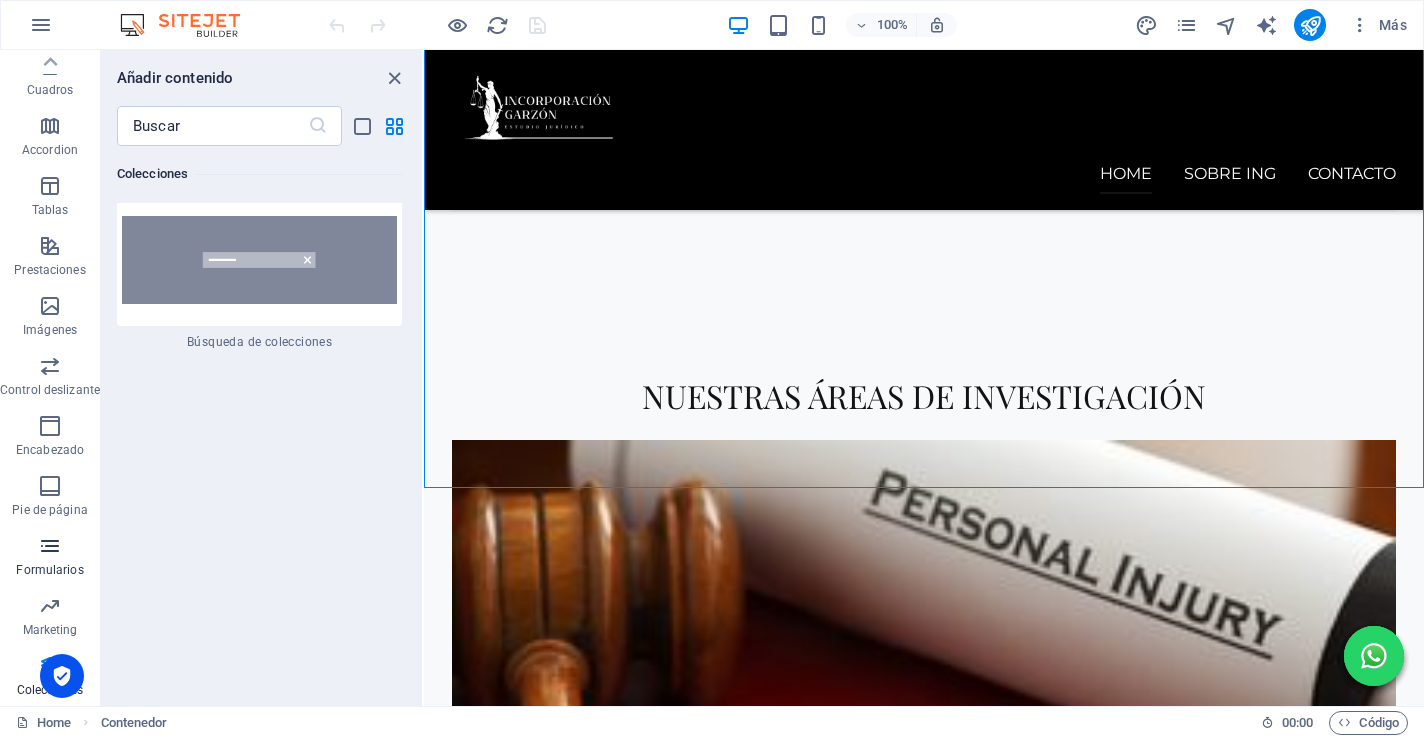 click at bounding box center [50, 546] 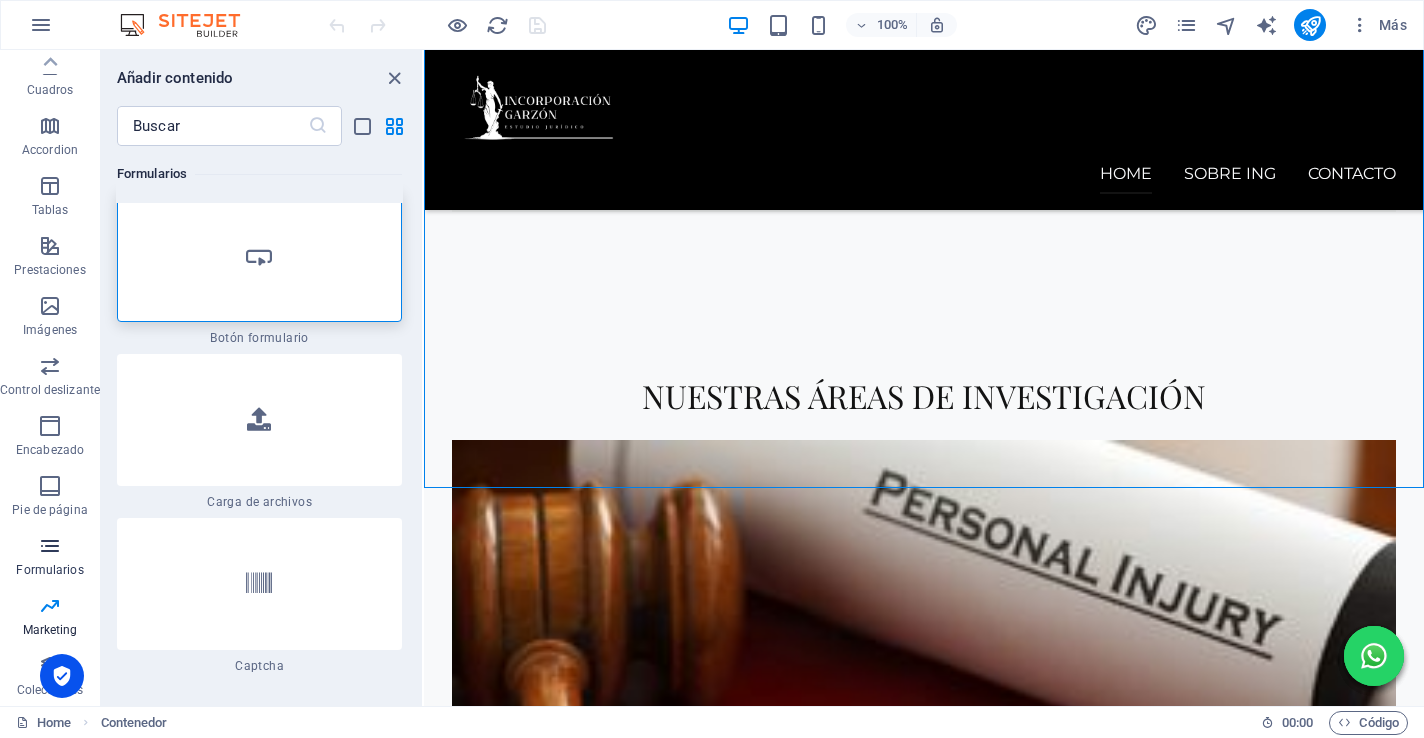scroll, scrollTop: 29038, scrollLeft: 0, axis: vertical 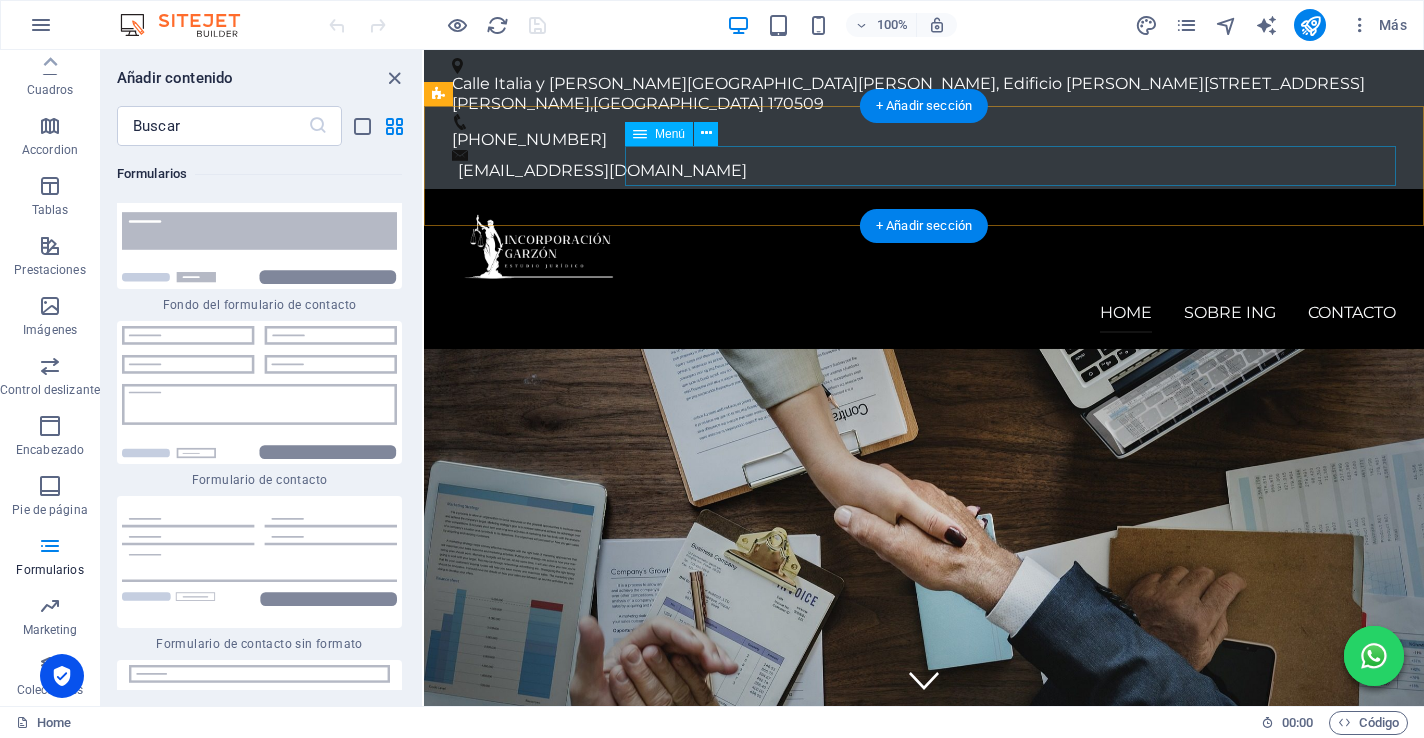 click on "Home Sobre InG Contacto" at bounding box center [924, 313] 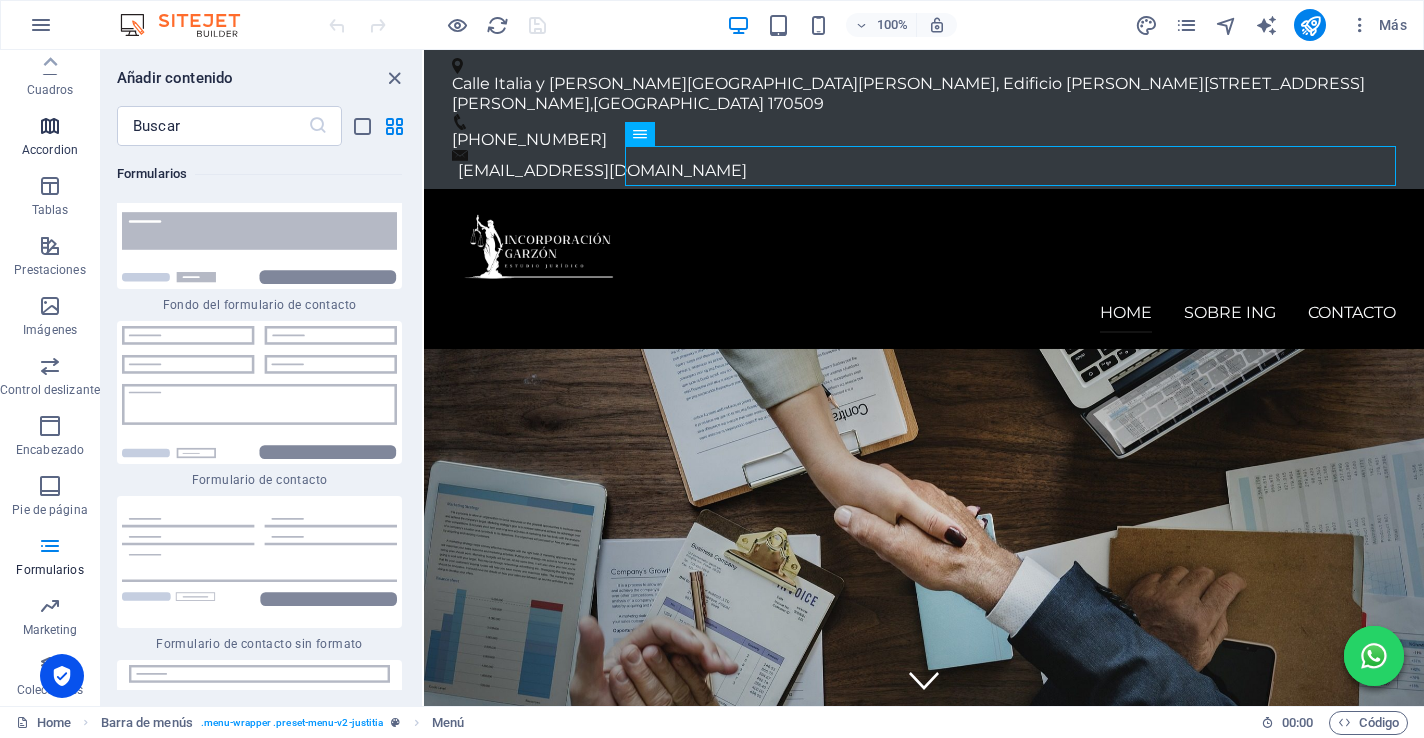 scroll, scrollTop: 0, scrollLeft: 0, axis: both 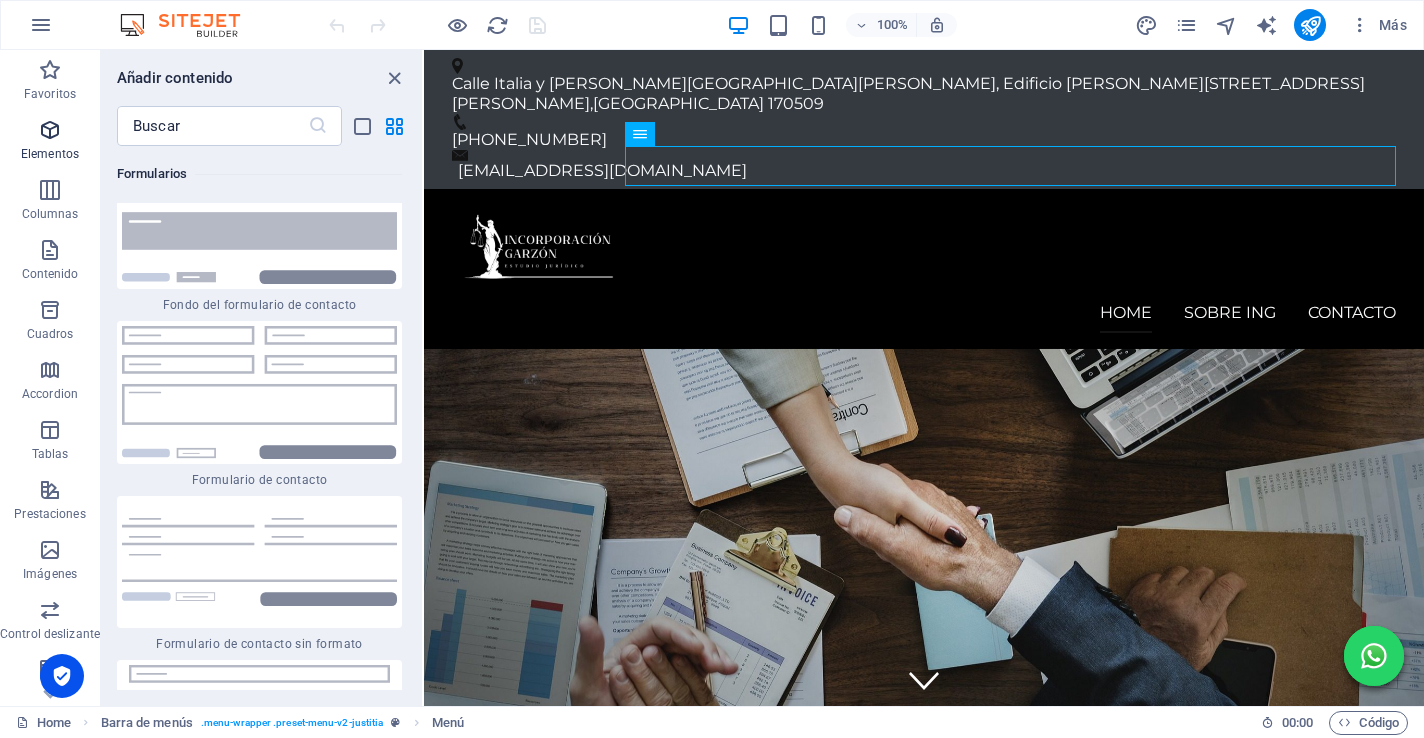 click on "Elementos" at bounding box center (50, 154) 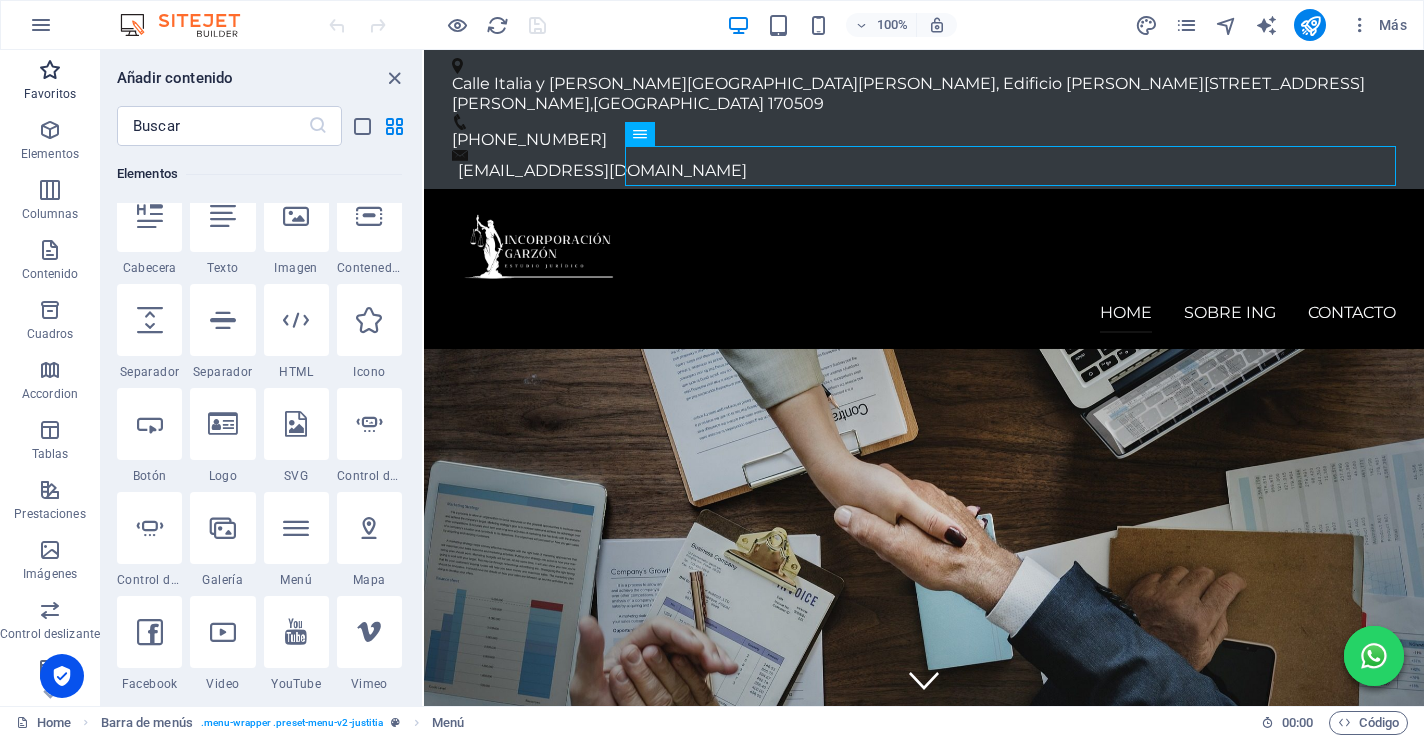 scroll, scrollTop: 377, scrollLeft: 0, axis: vertical 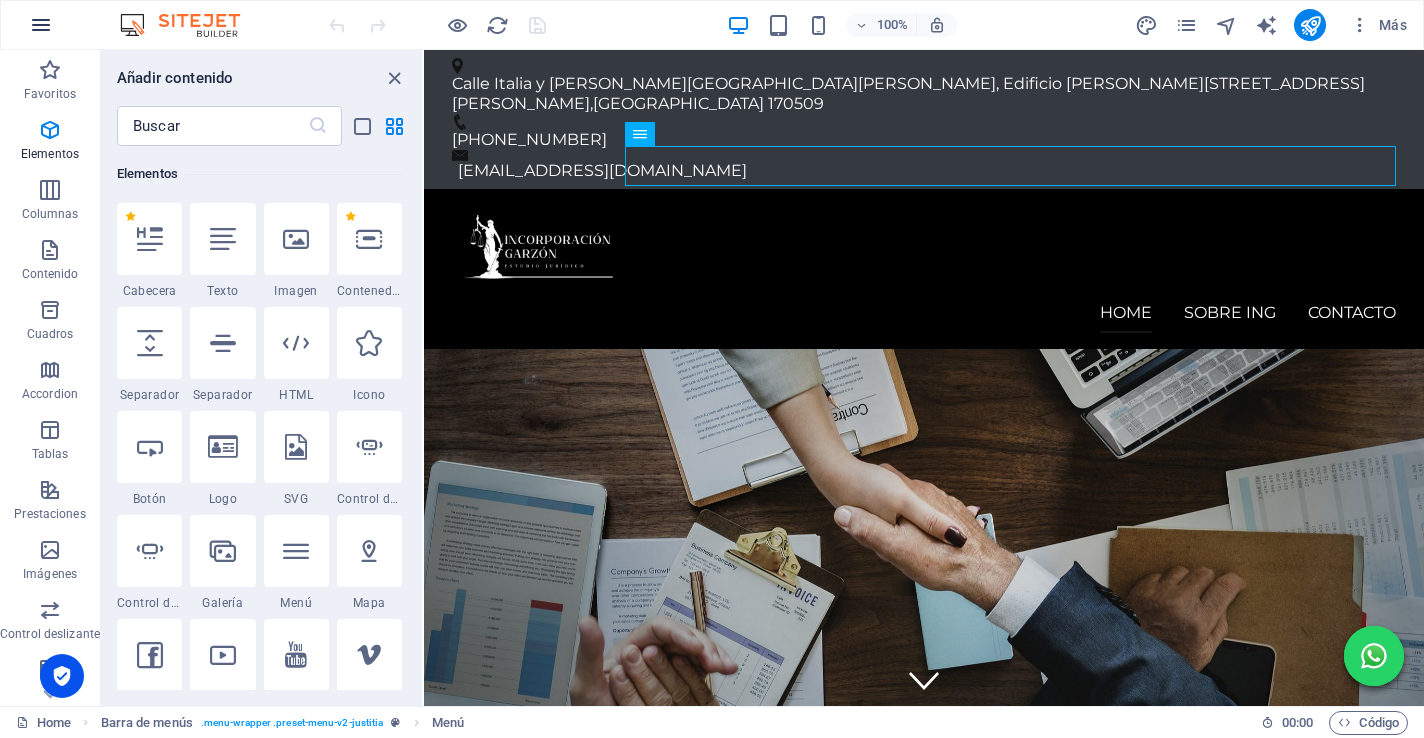 click at bounding box center (41, 25) 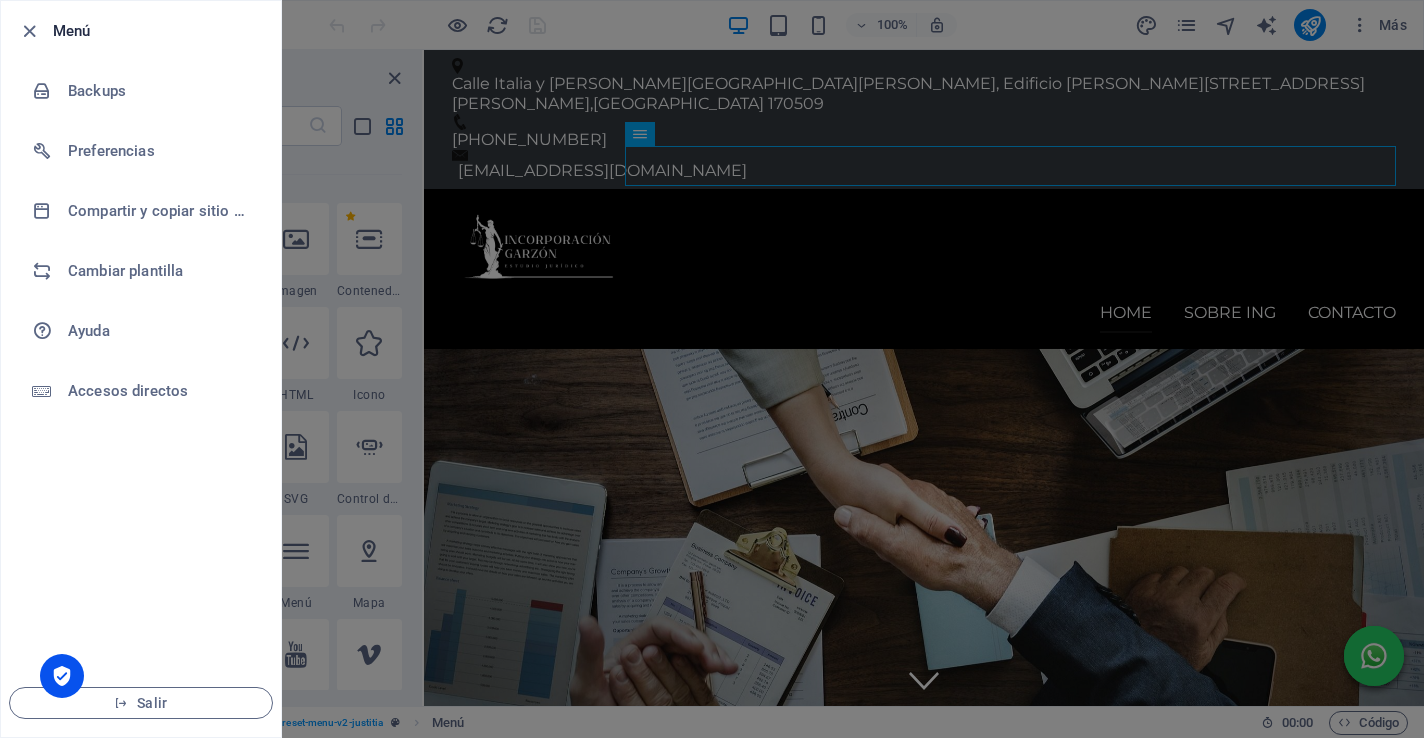 click at bounding box center [712, 369] 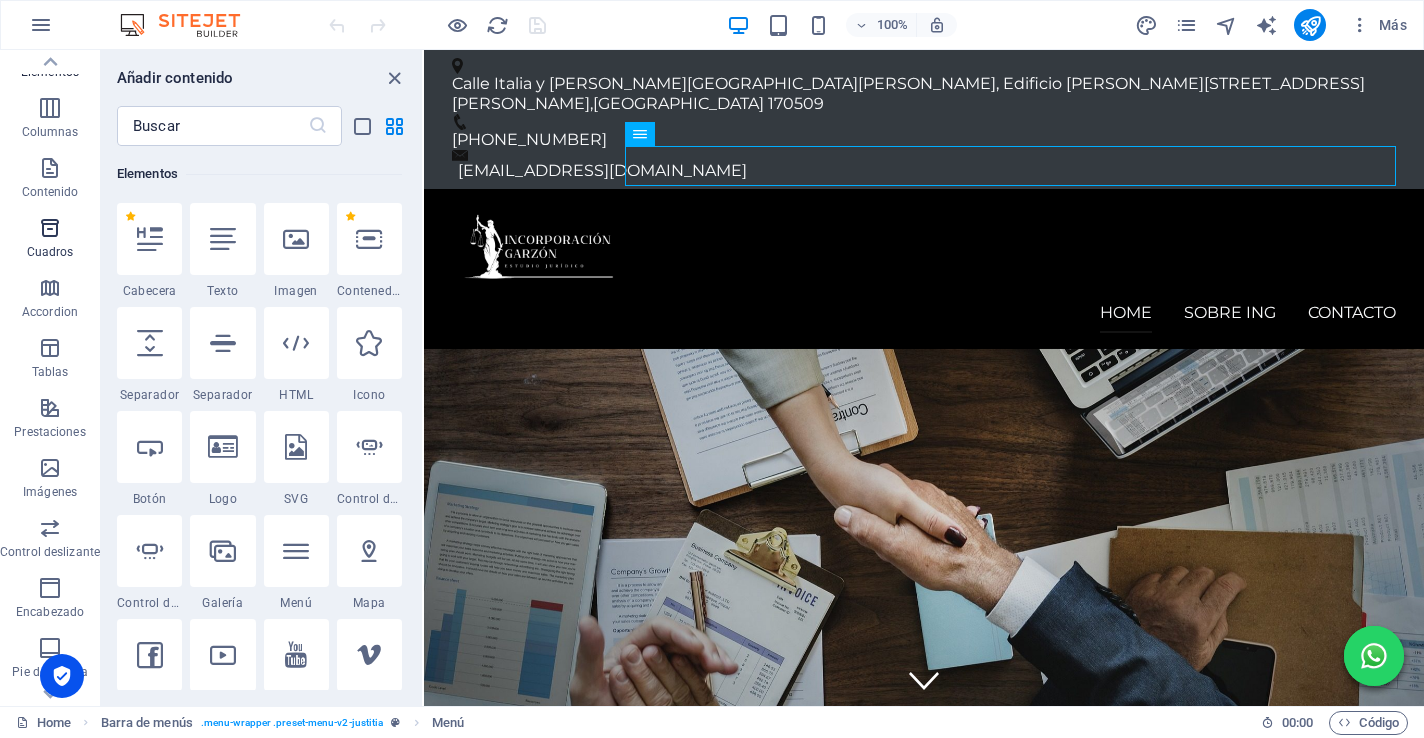 scroll, scrollTop: 0, scrollLeft: 0, axis: both 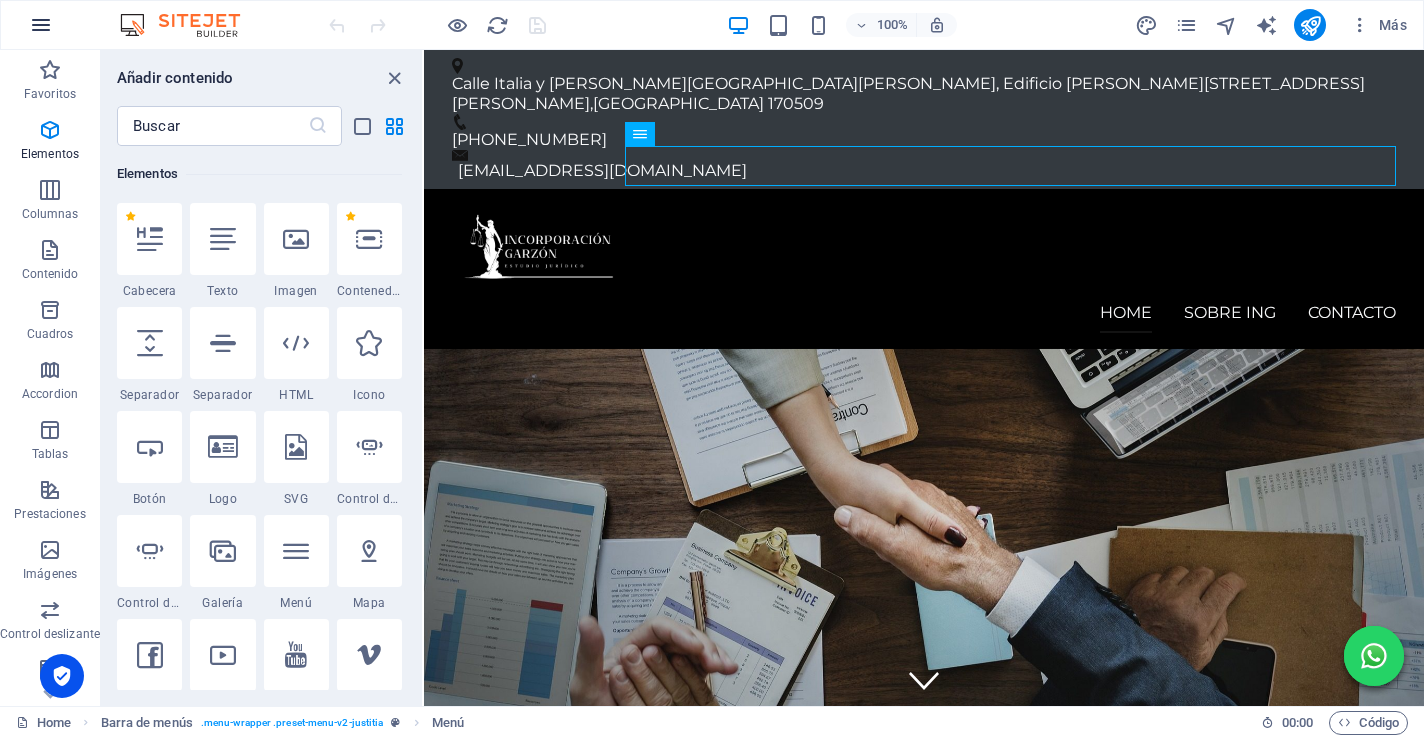 click at bounding box center [41, 25] 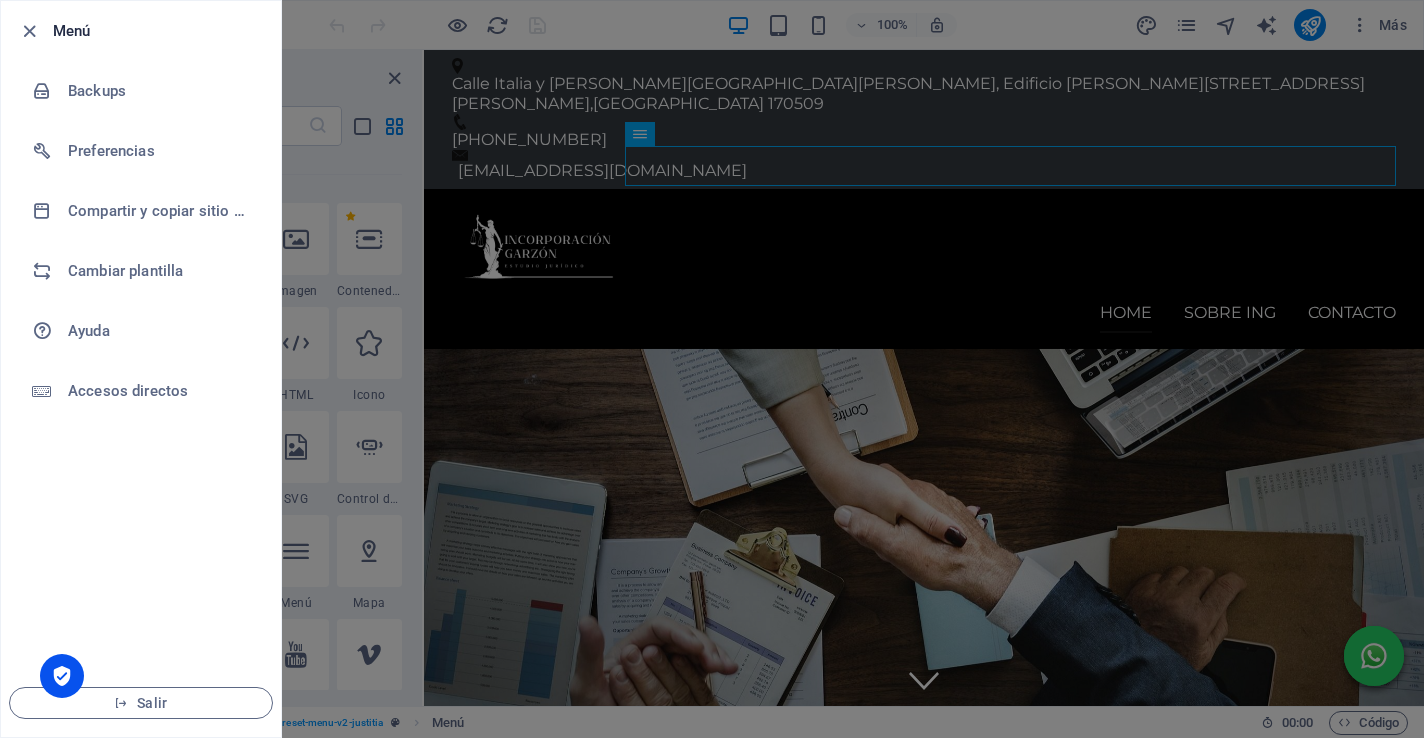 click at bounding box center [29, 31] 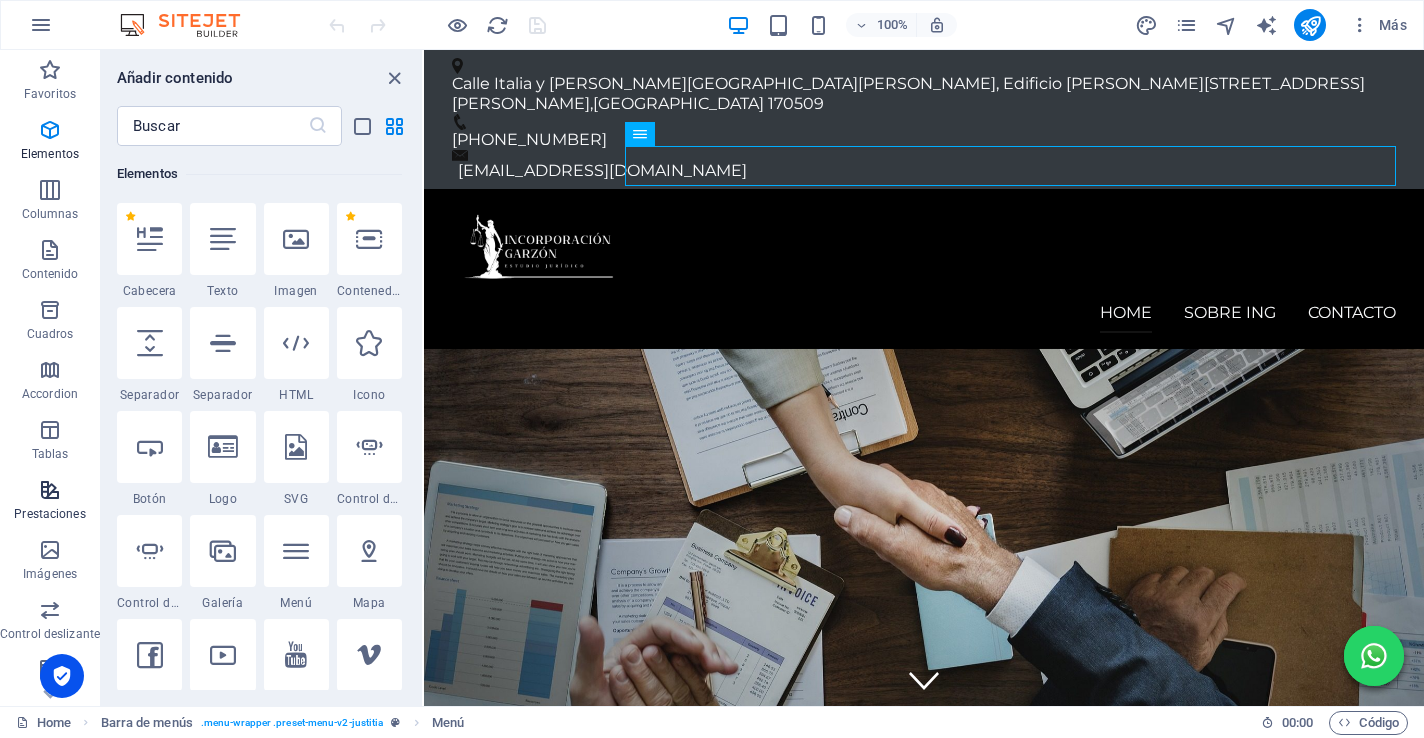 scroll, scrollTop: 244, scrollLeft: 0, axis: vertical 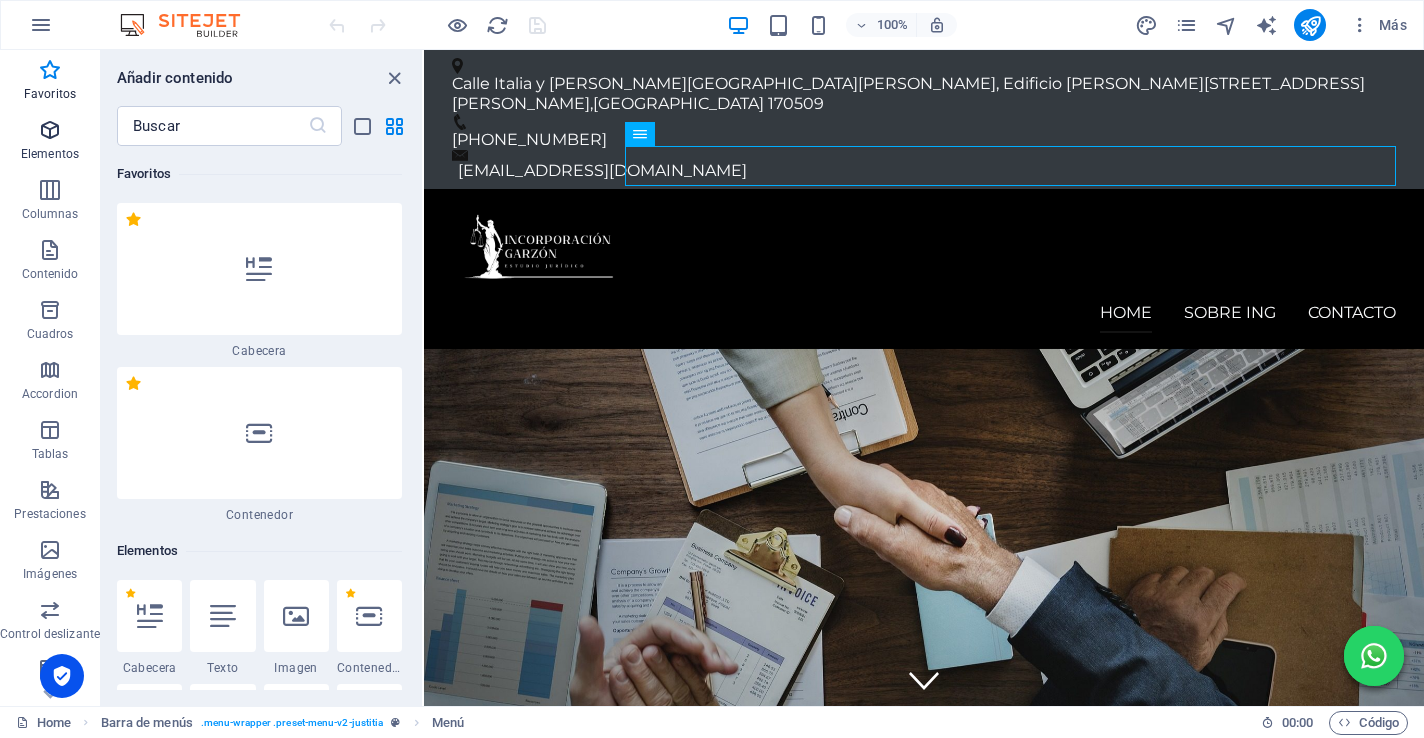 click at bounding box center [50, 130] 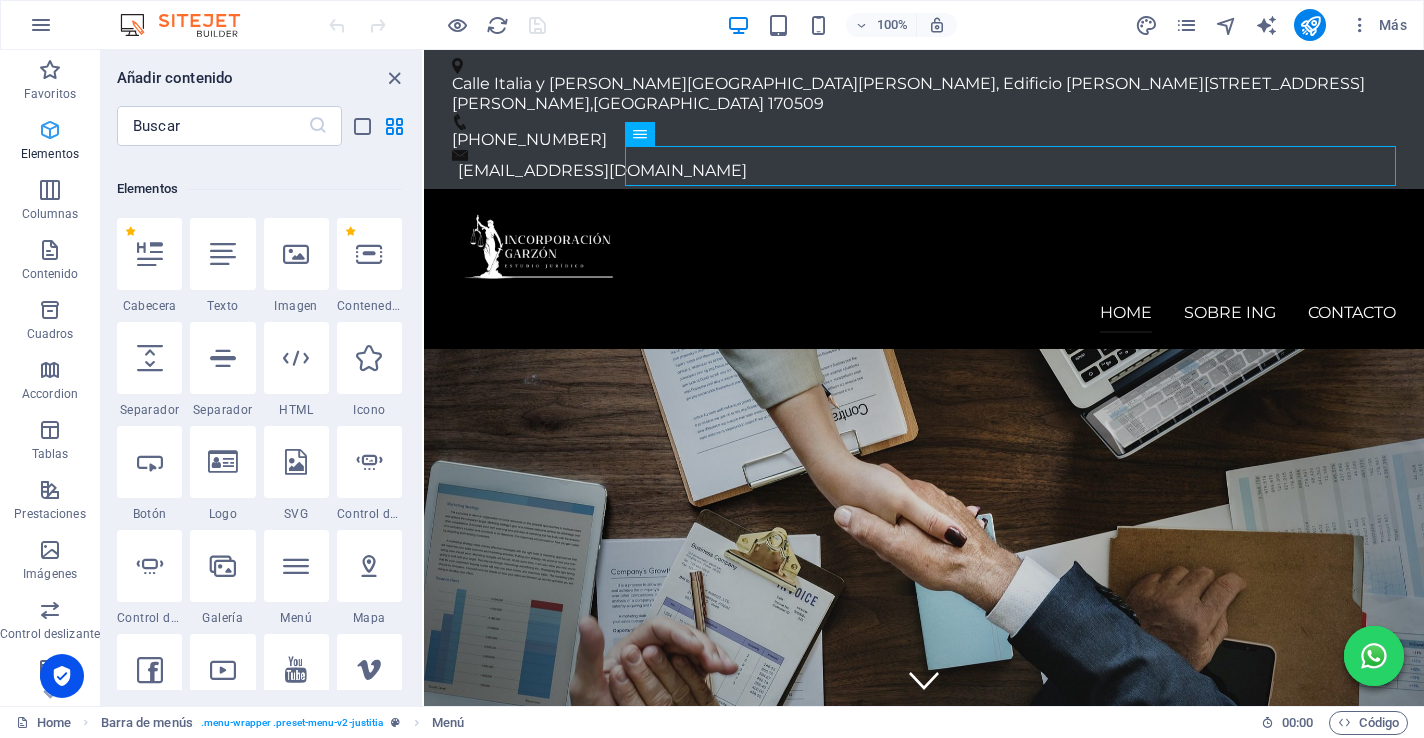 scroll, scrollTop: 377, scrollLeft: 0, axis: vertical 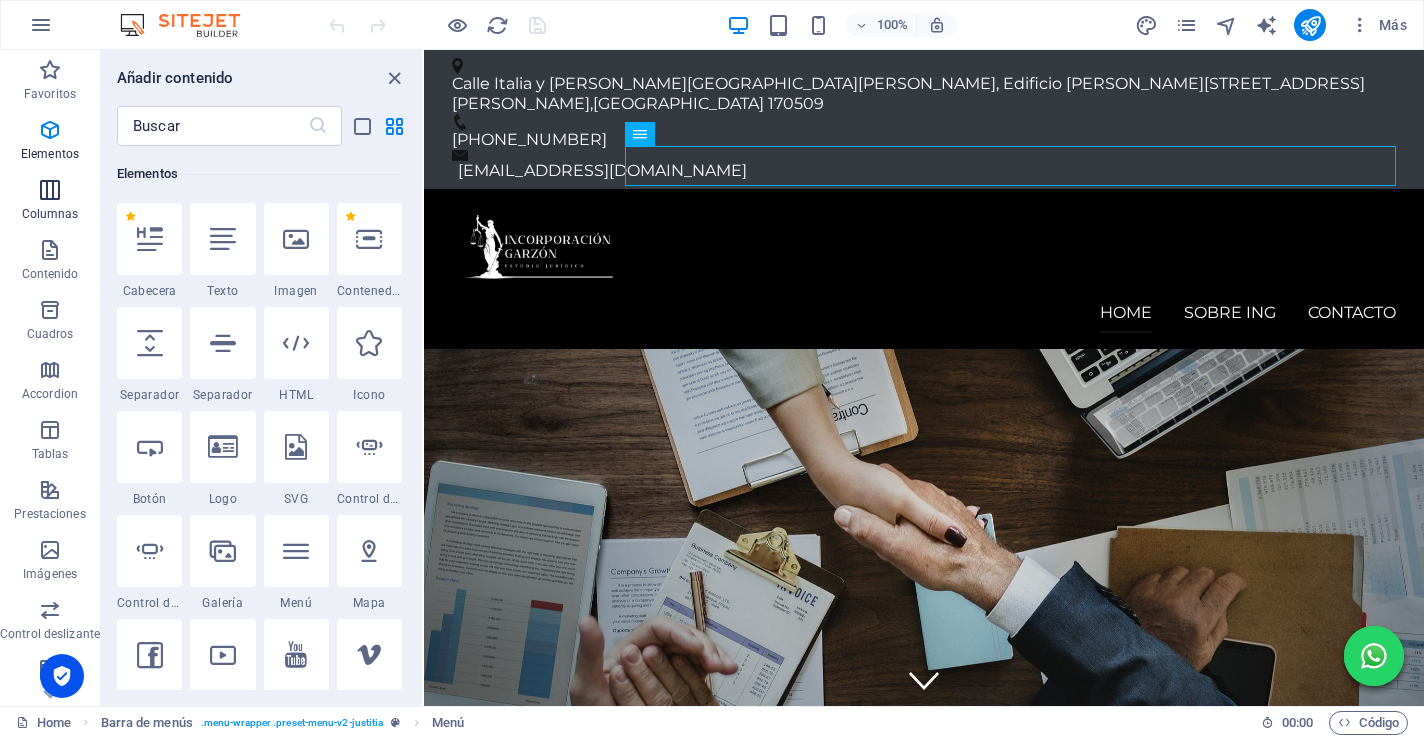 click at bounding box center [50, 190] 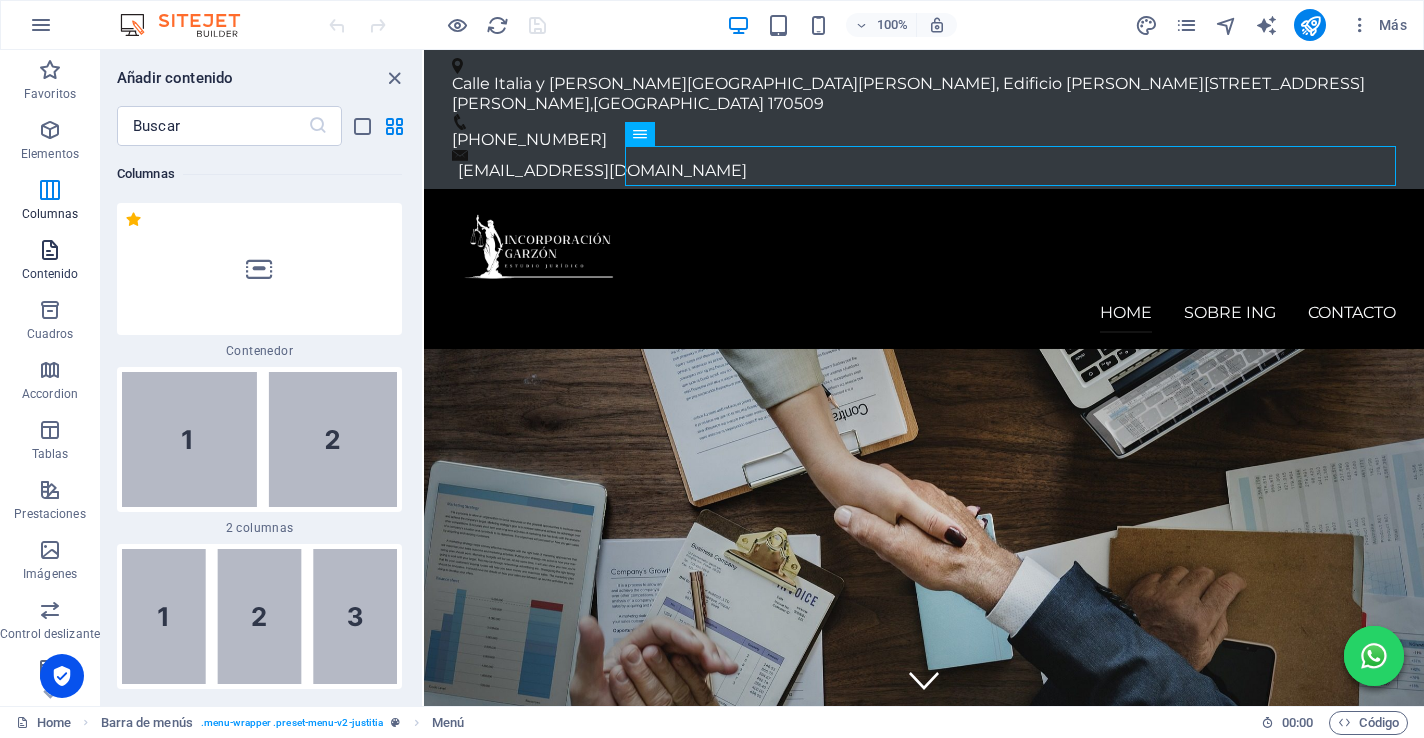click at bounding box center (50, 250) 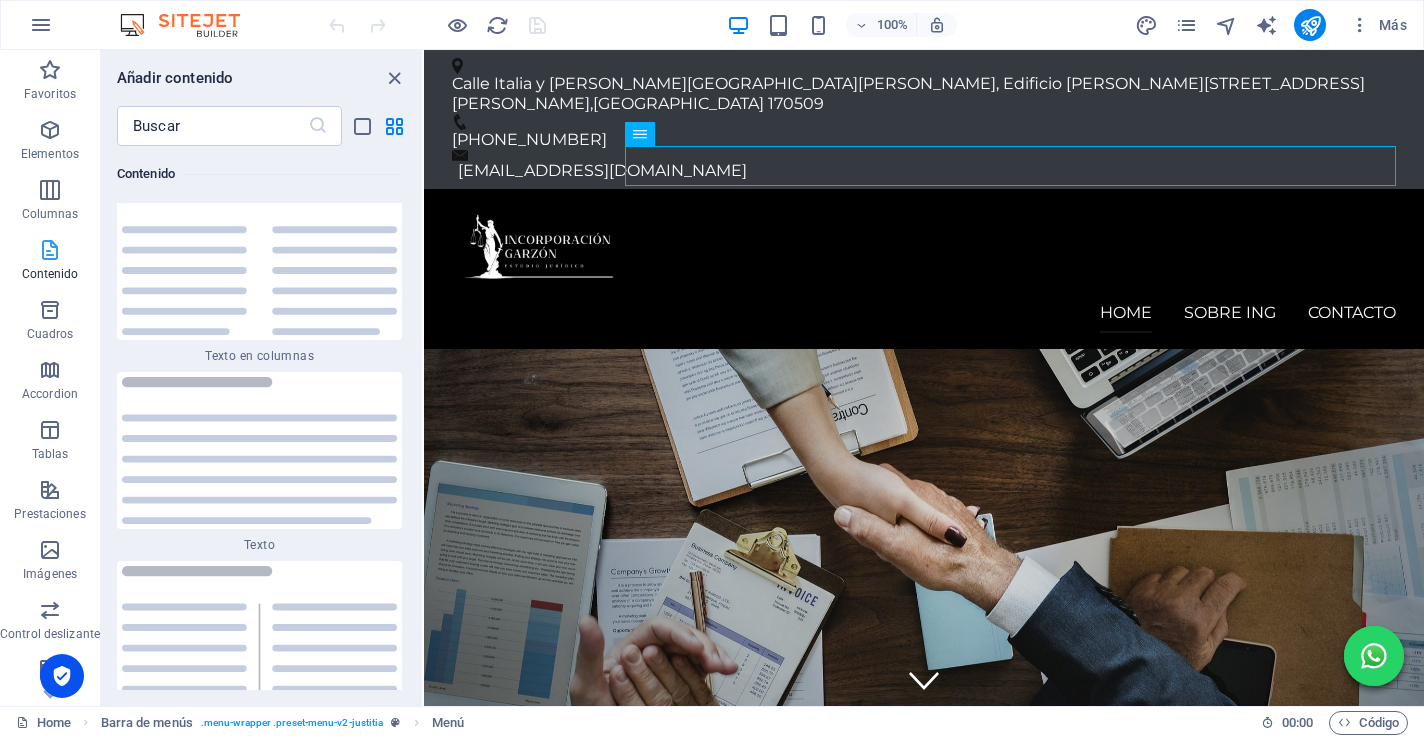 scroll, scrollTop: 6808, scrollLeft: 0, axis: vertical 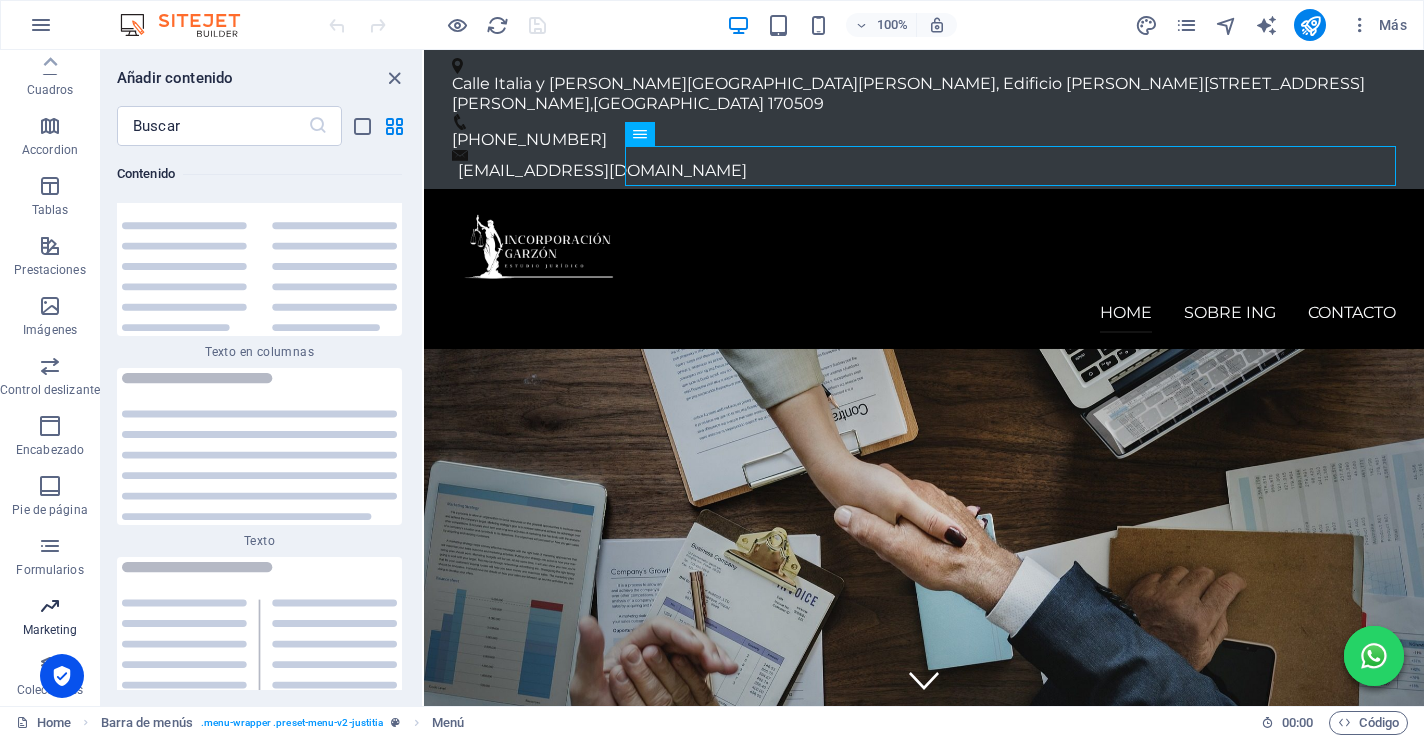 click on "Marketing" at bounding box center (50, 618) 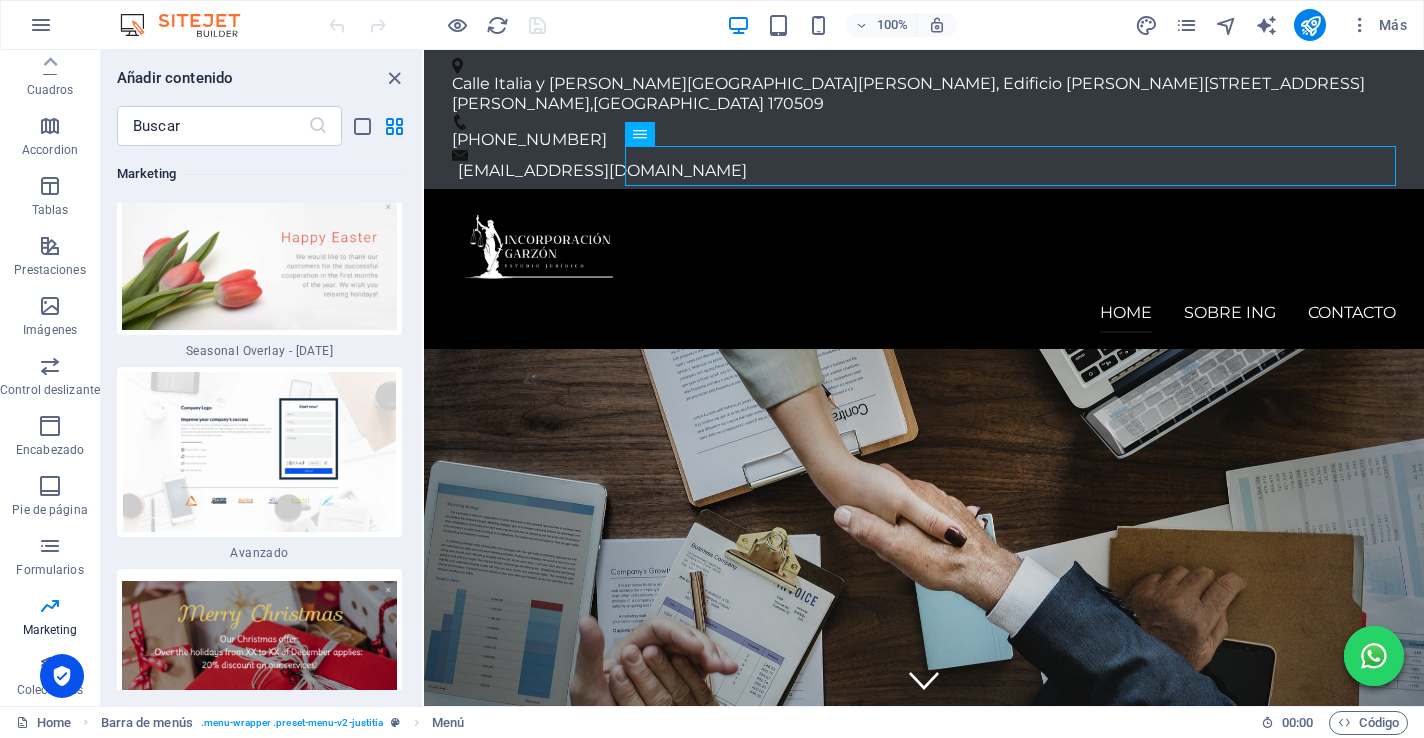 scroll, scrollTop: 33583, scrollLeft: 0, axis: vertical 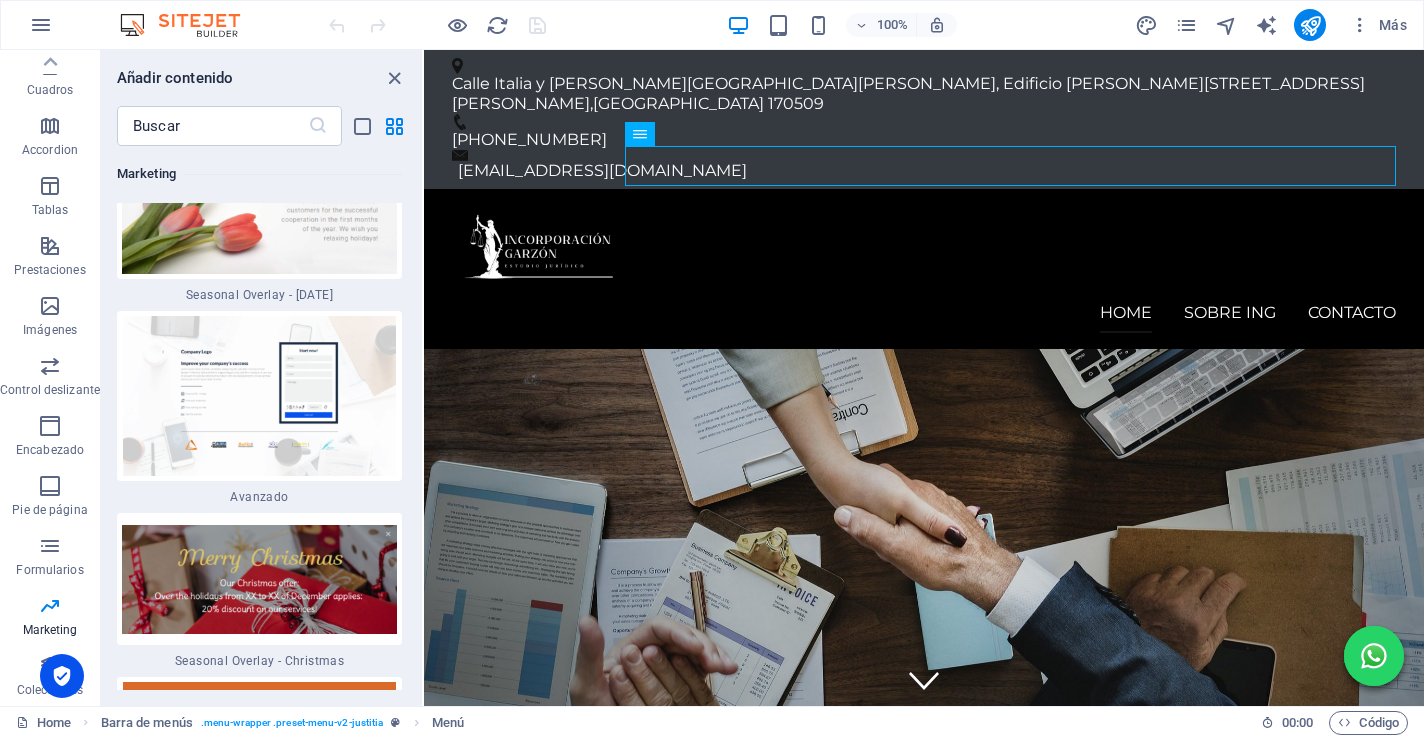 click at bounding box center (259, 396) 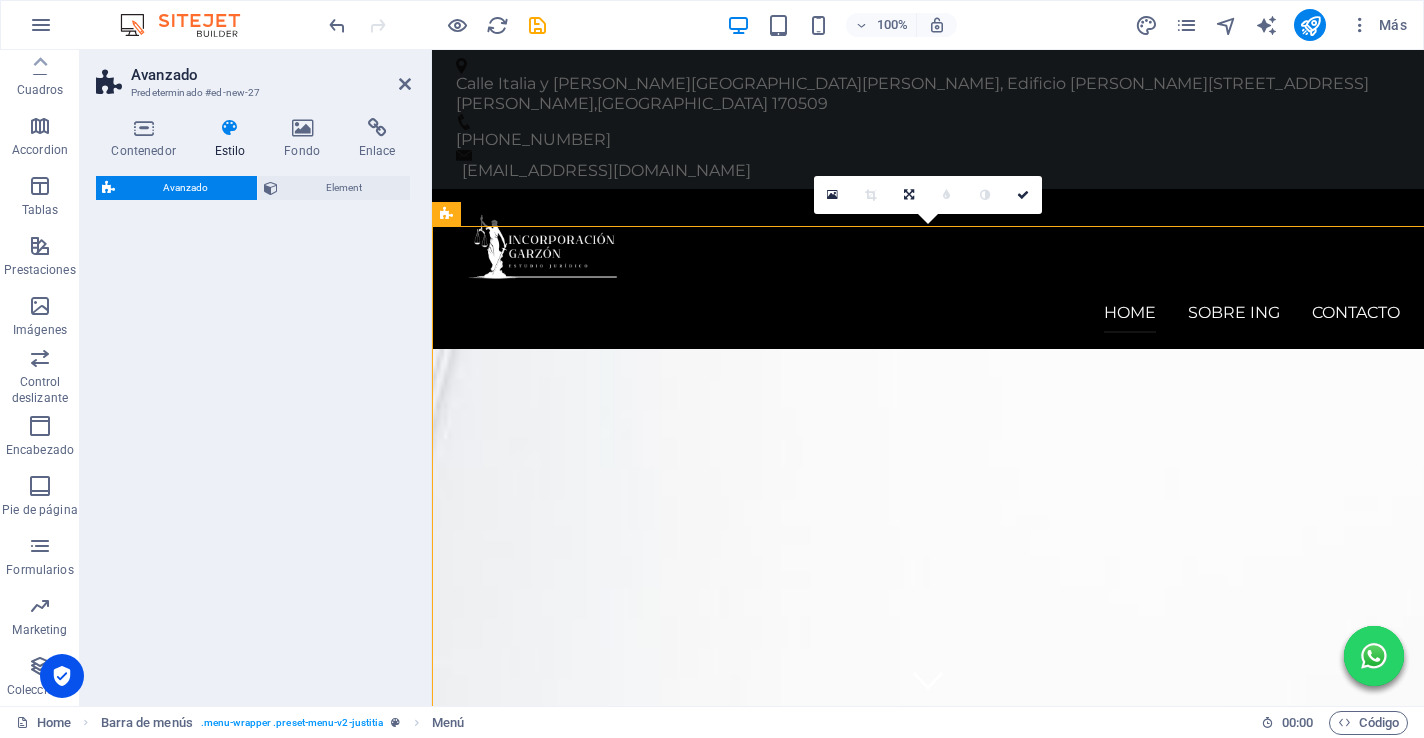 select on "%" 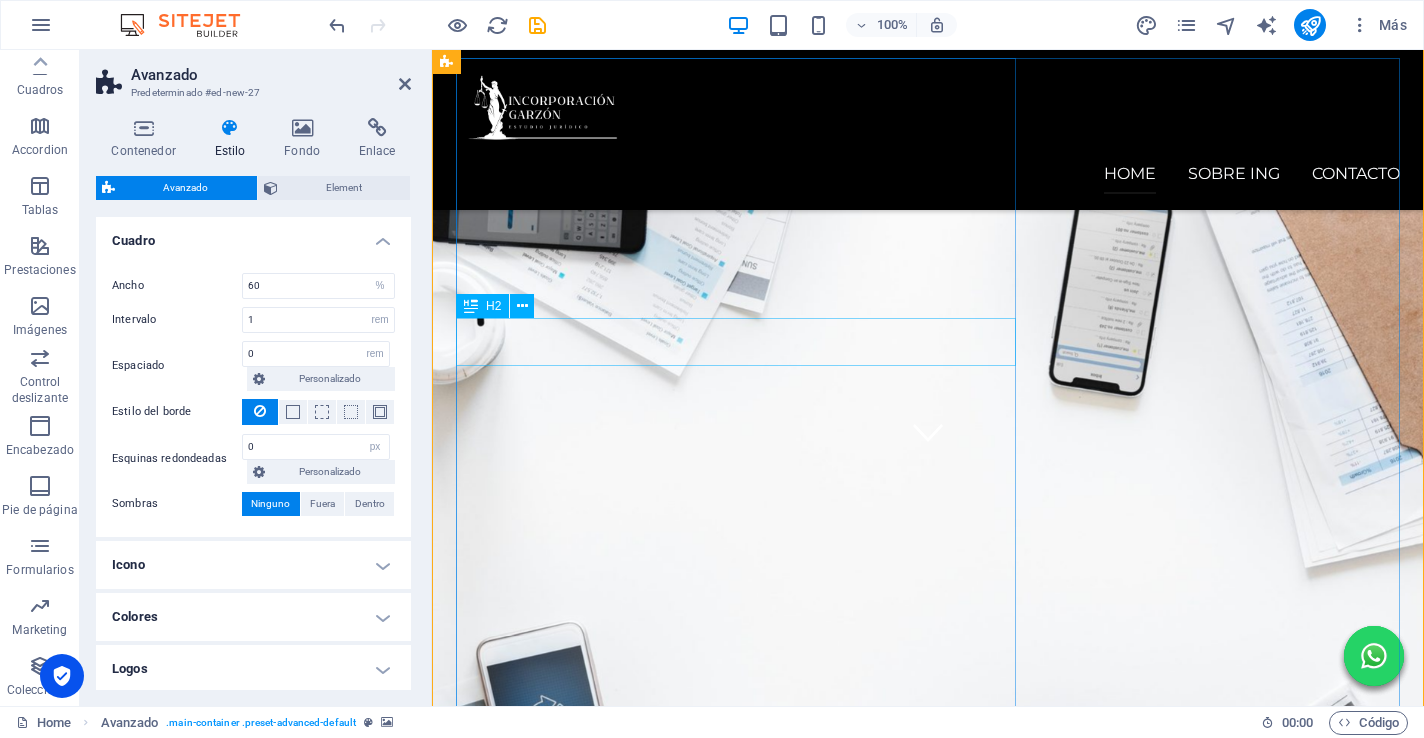 scroll, scrollTop: 0, scrollLeft: 0, axis: both 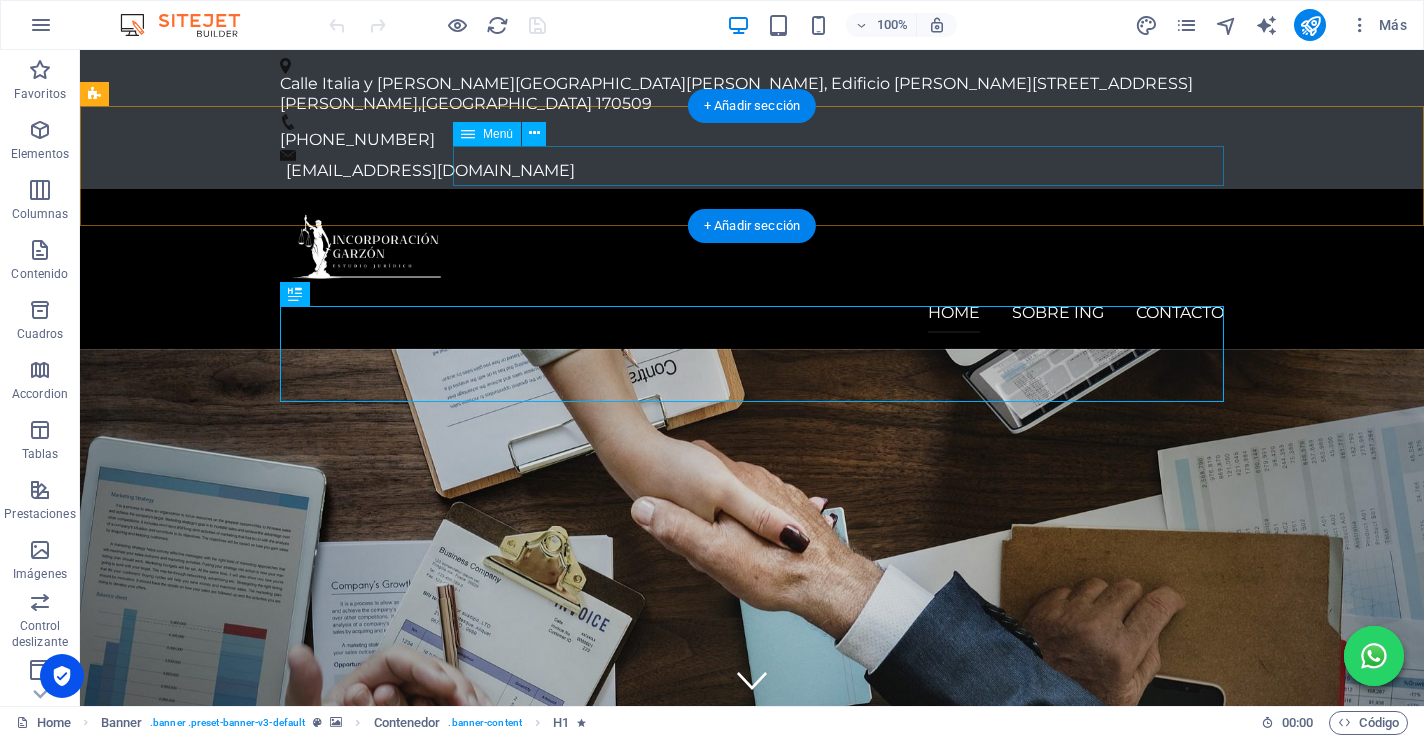click on "Home Sobre InG Contacto" at bounding box center (752, 313) 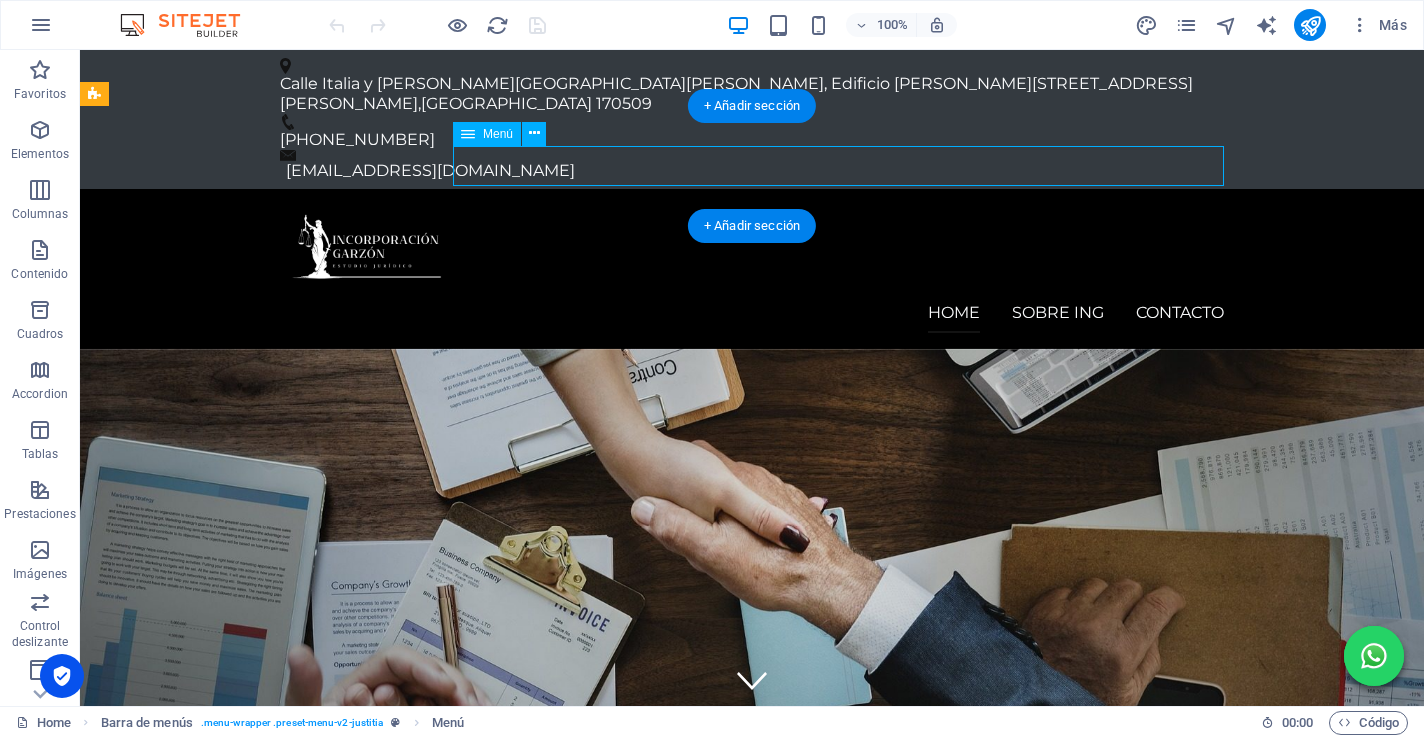 click on "Home Sobre InG Contacto" at bounding box center [752, 313] 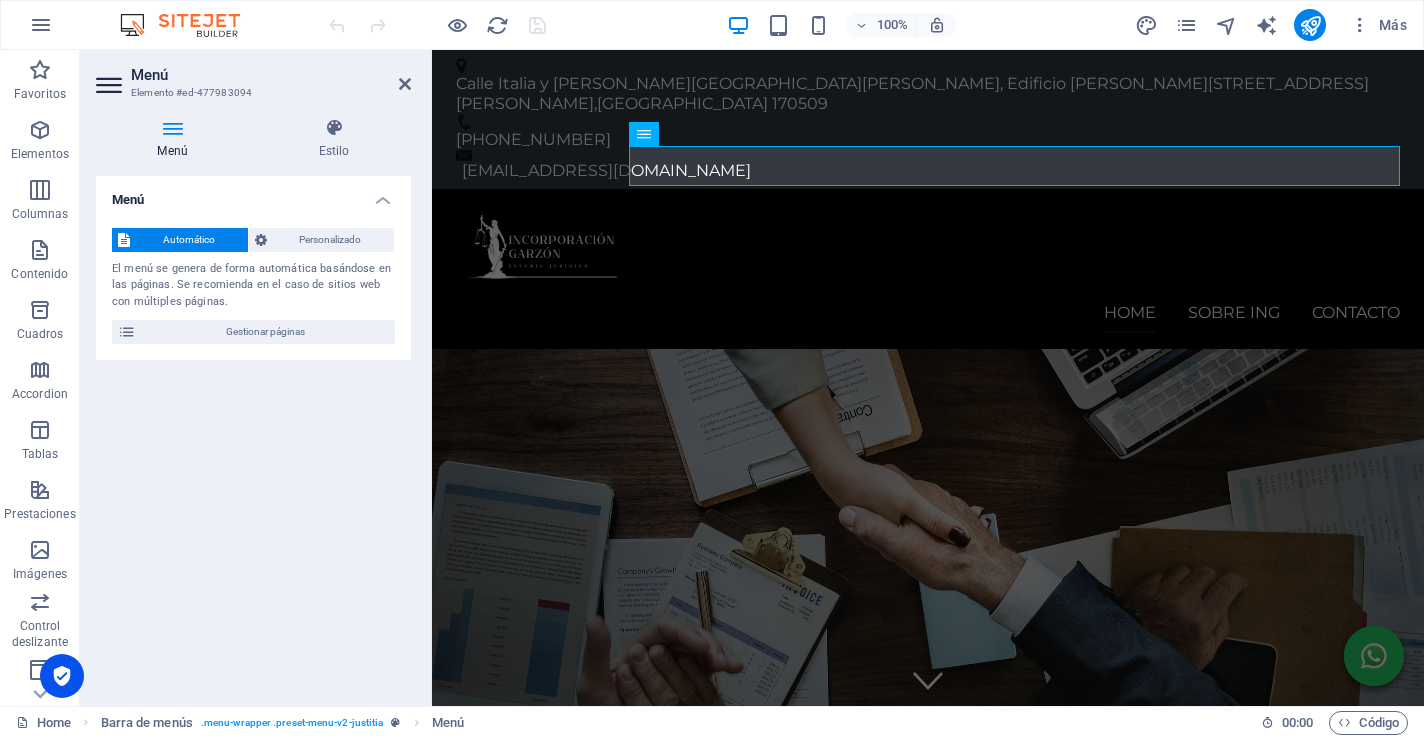 click at bounding box center [172, 128] 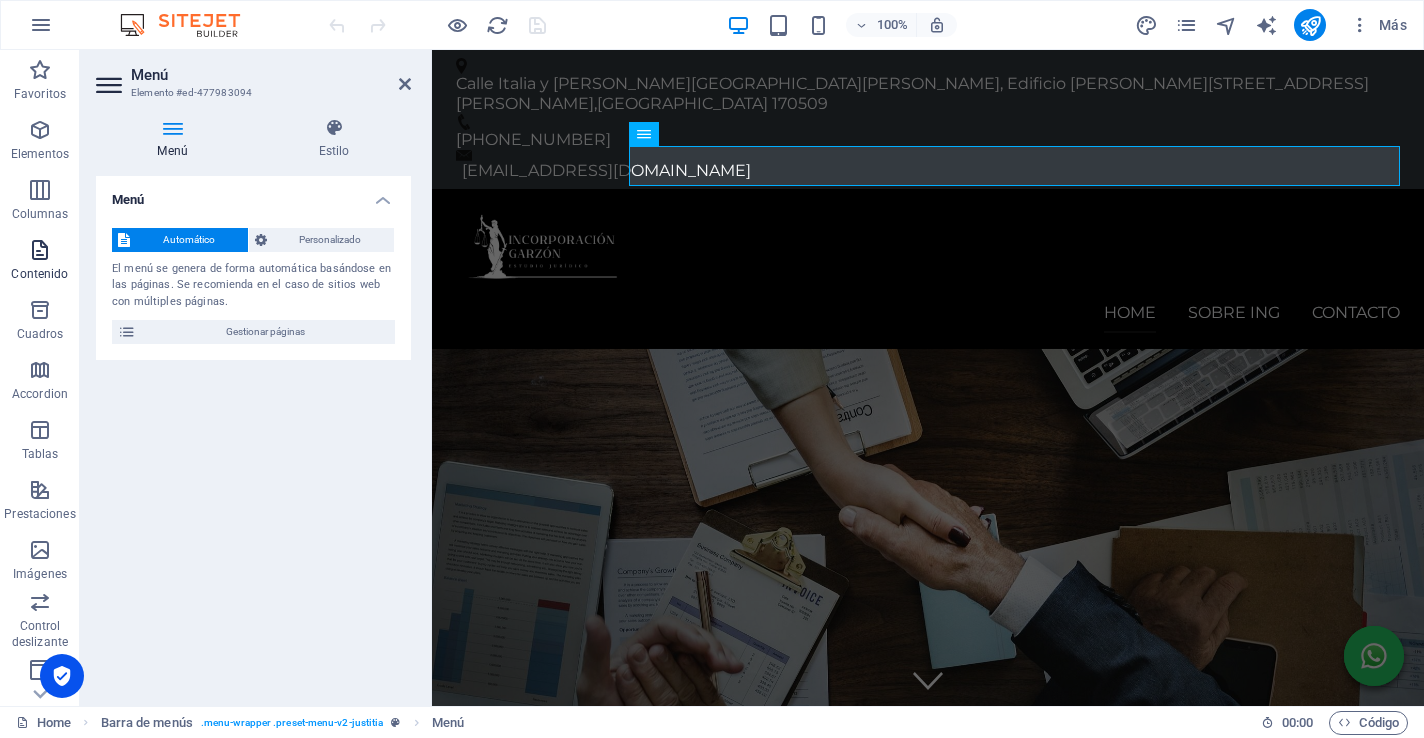 click at bounding box center (40, 250) 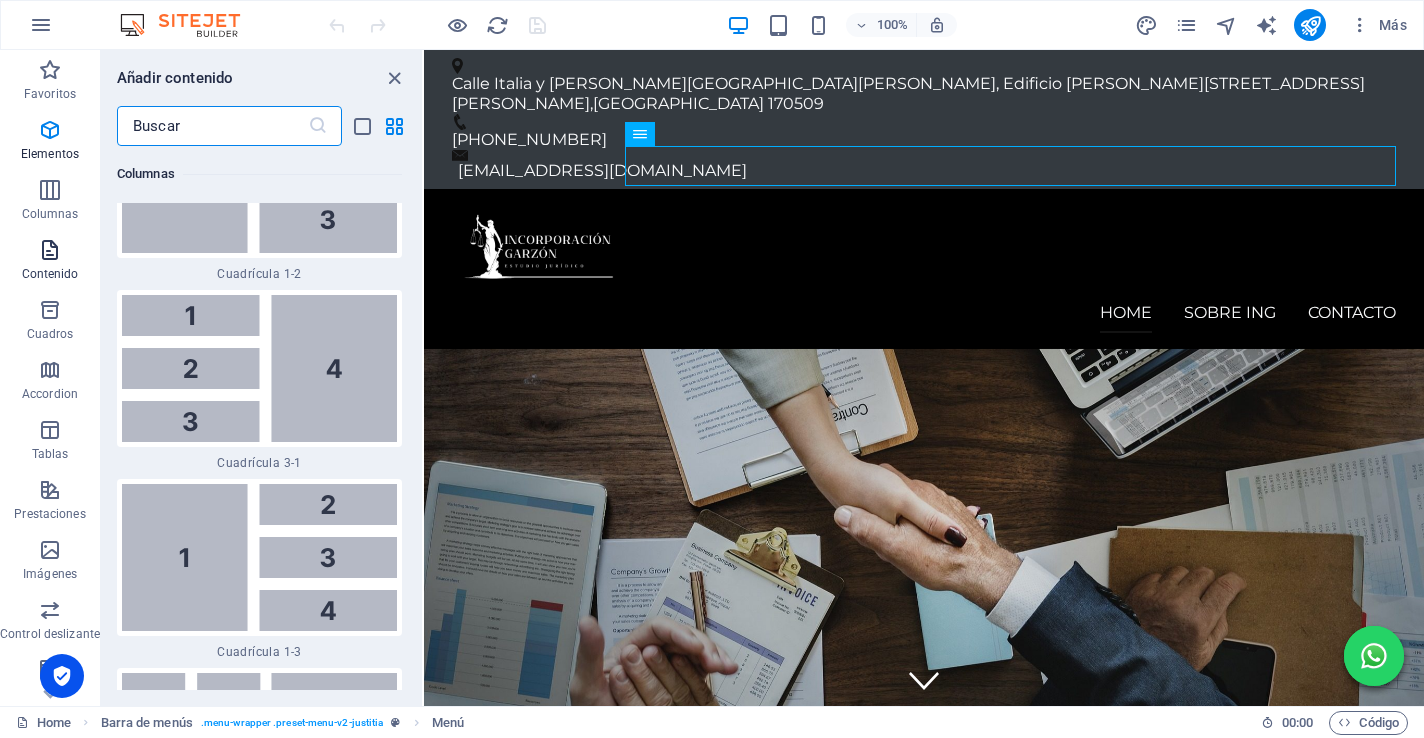 scroll, scrollTop: 6371, scrollLeft: 0, axis: vertical 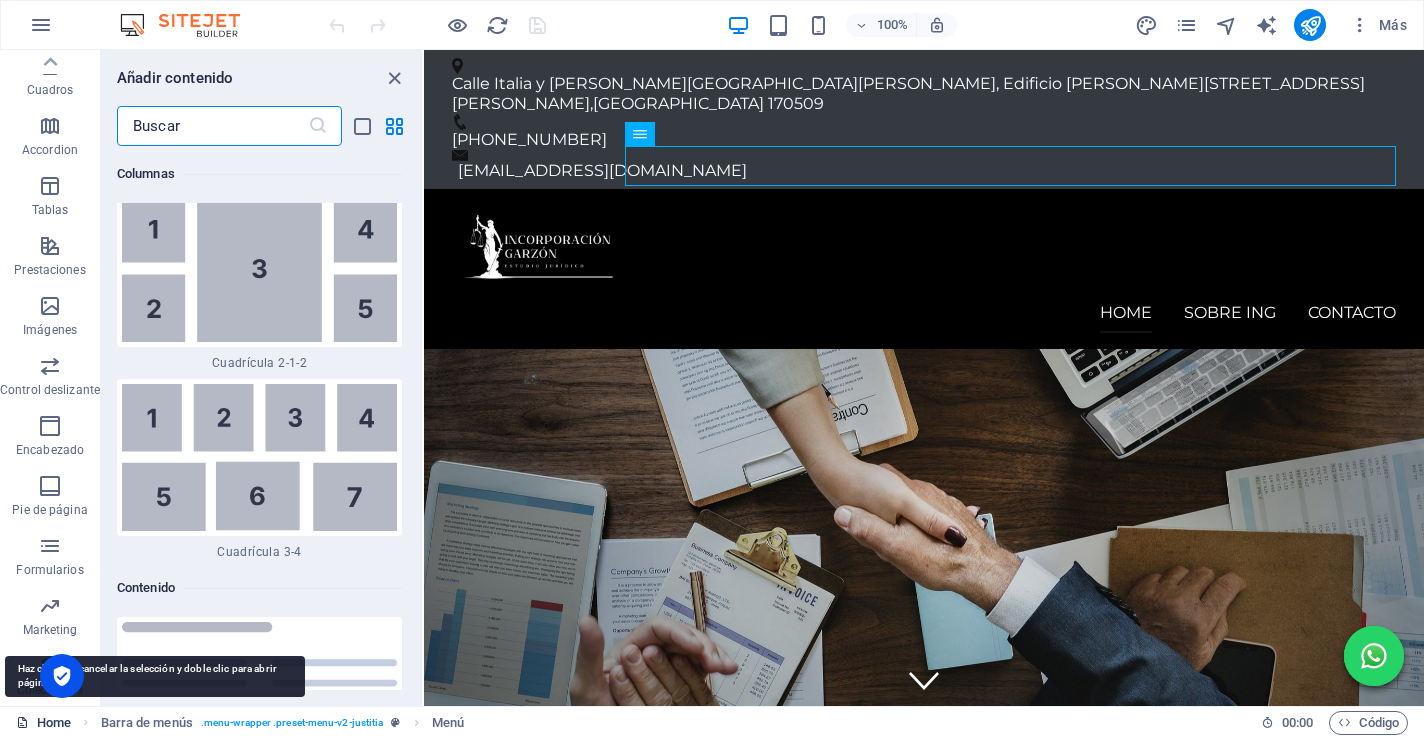 click on "Home" at bounding box center [43, 723] 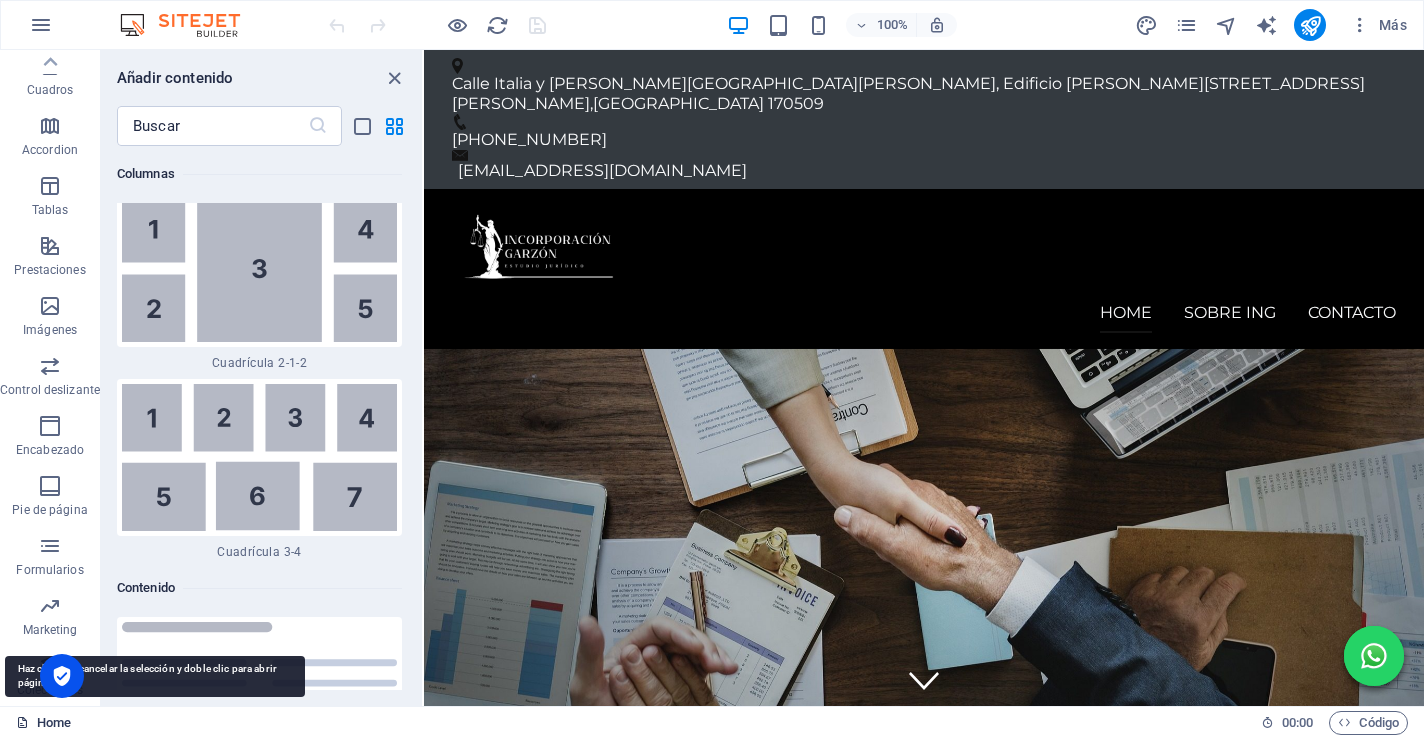 click on "Home" at bounding box center (43, 723) 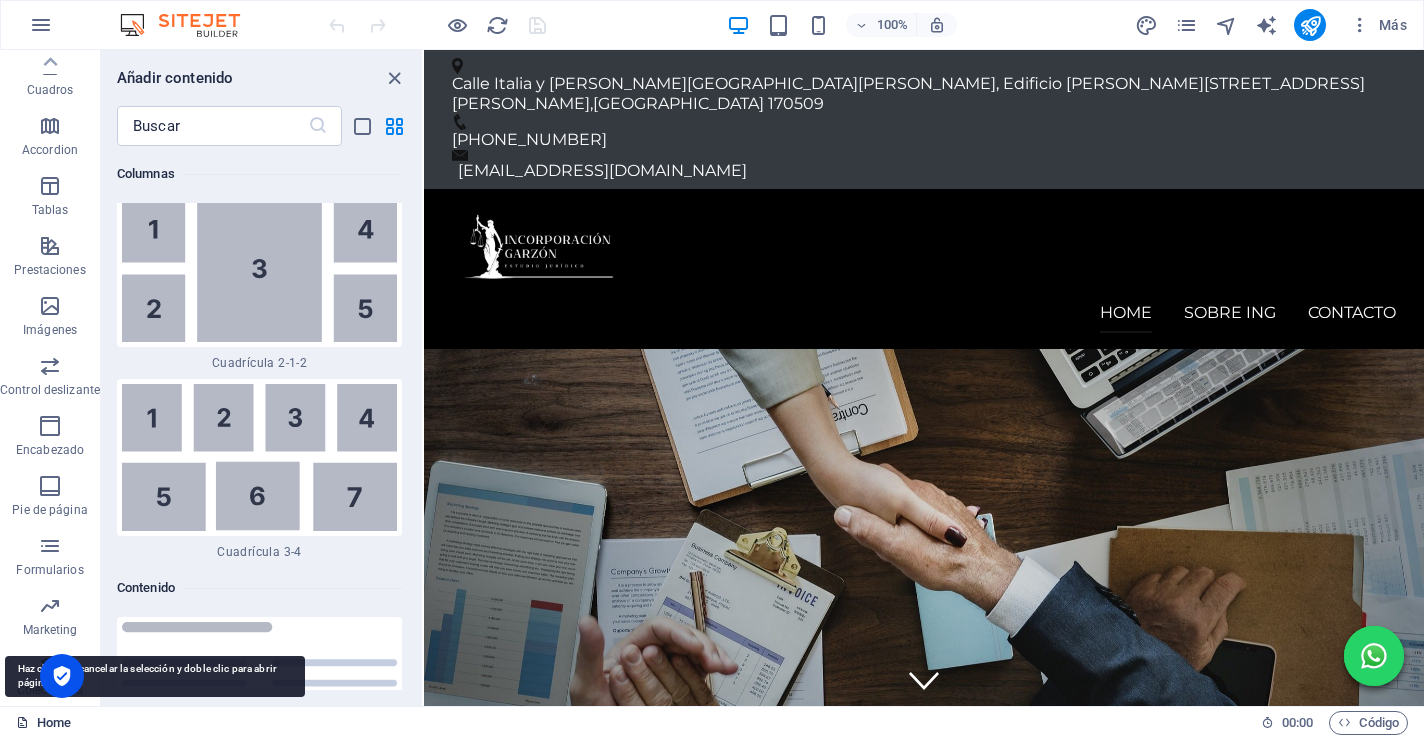 click at bounding box center [22, 722] 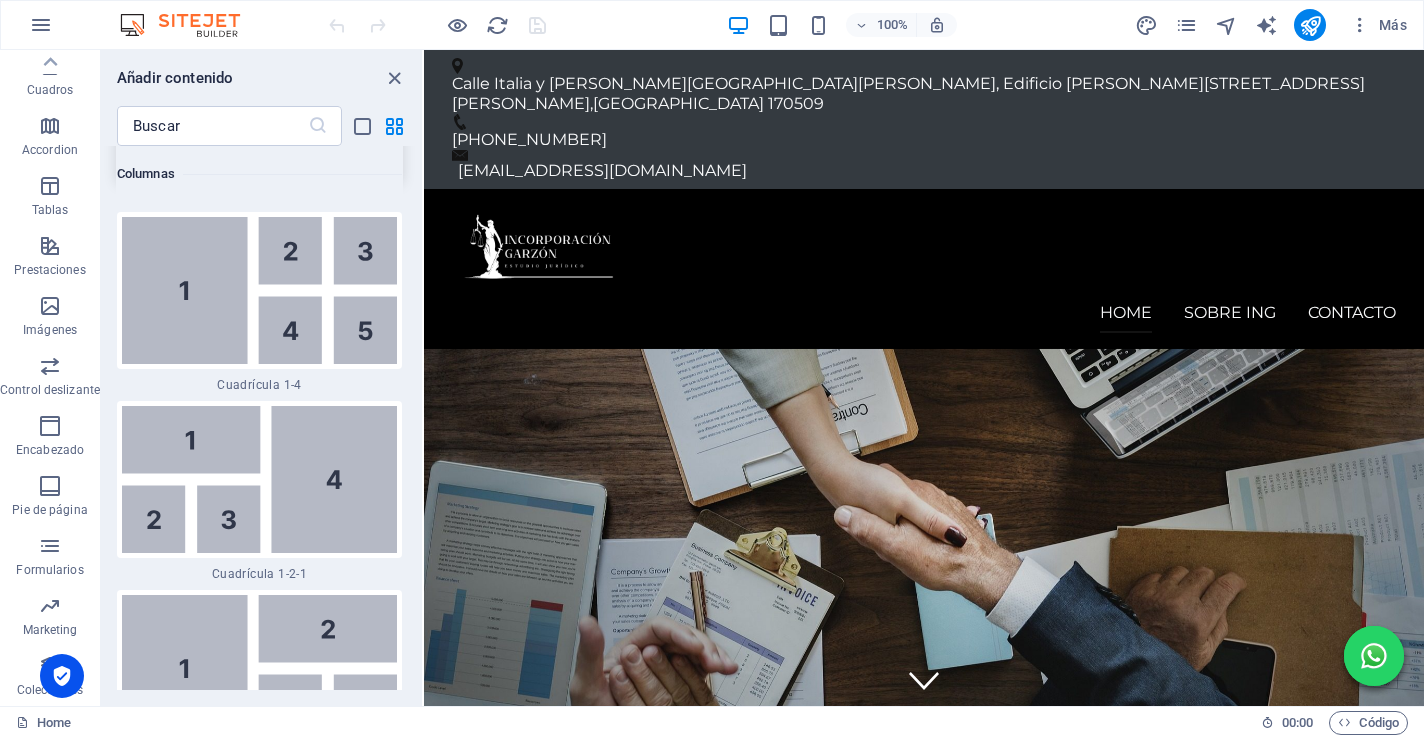 scroll, scrollTop: 5196, scrollLeft: 0, axis: vertical 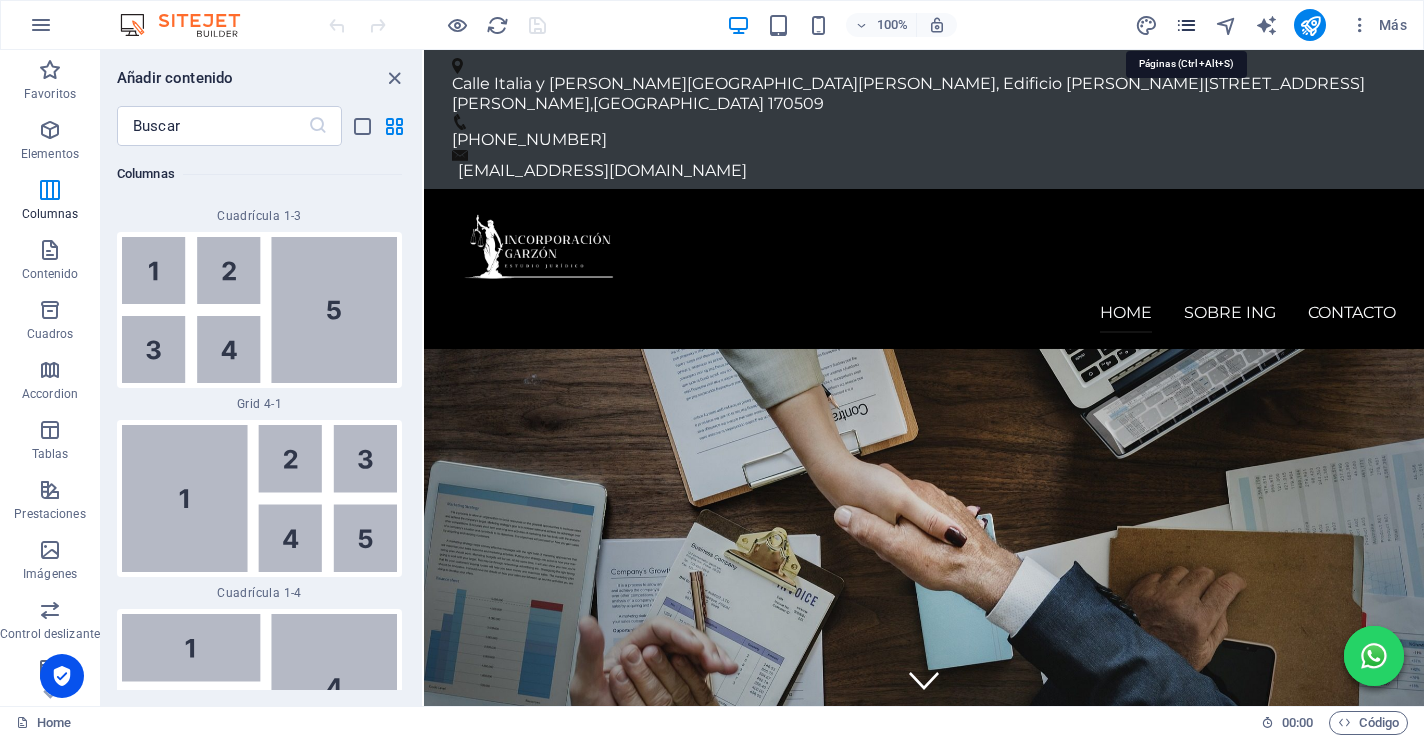 click at bounding box center [1186, 25] 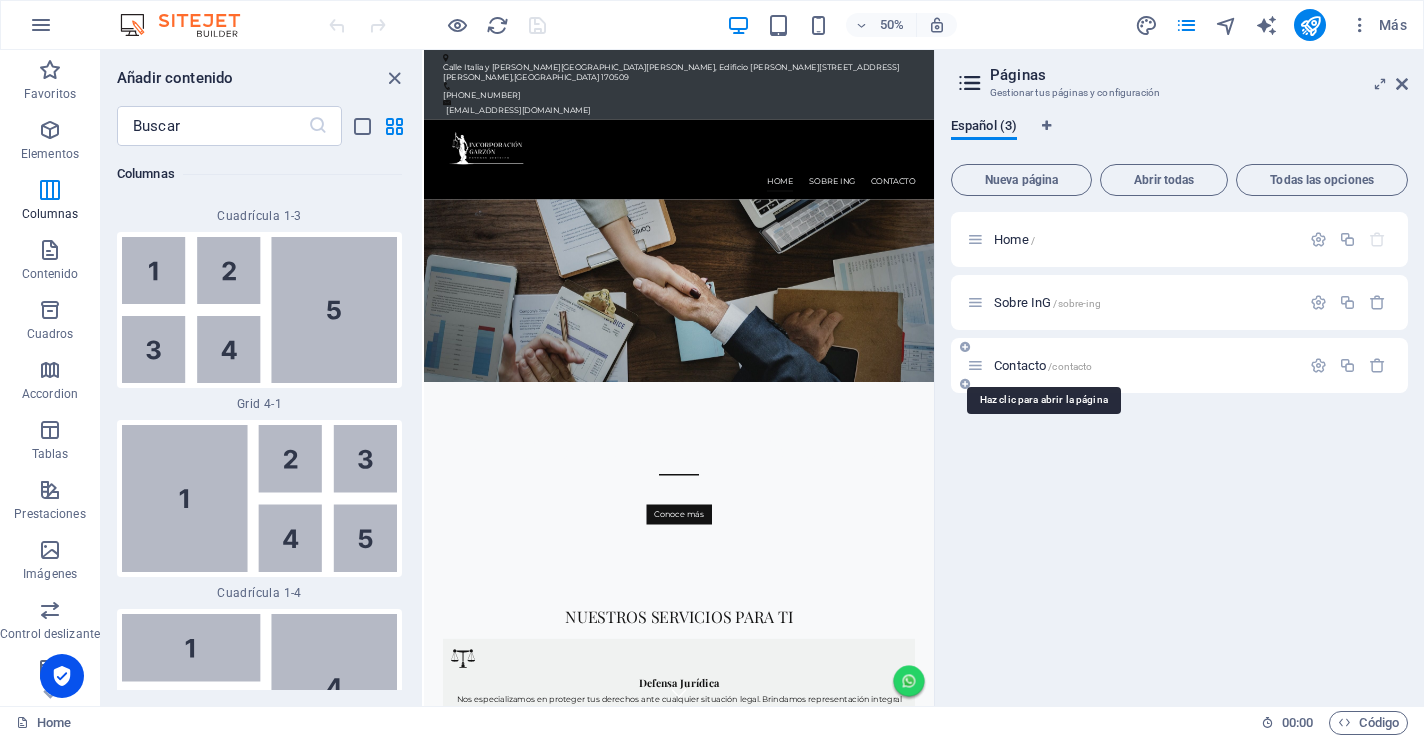 click on "Contacto /contacto" at bounding box center [1043, 365] 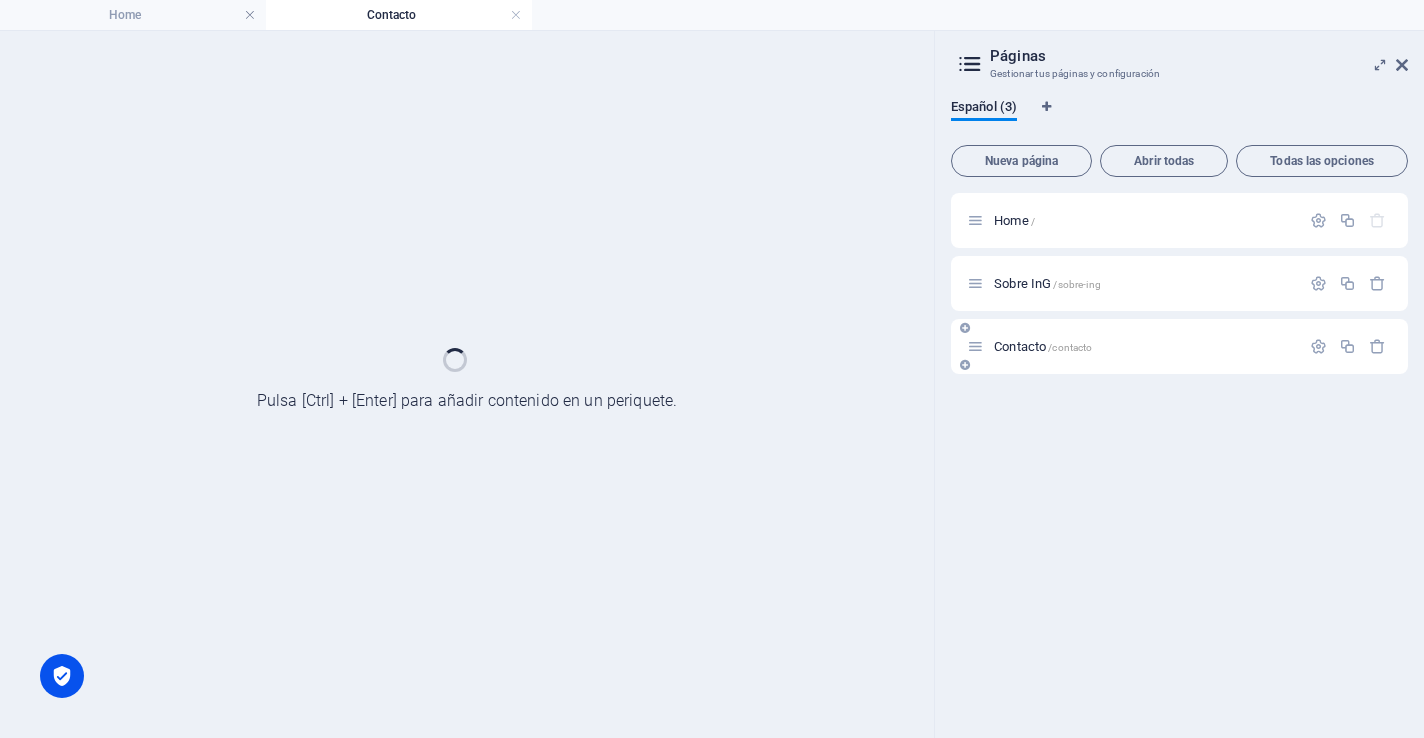 click on "Contacto /contacto" at bounding box center [1179, 346] 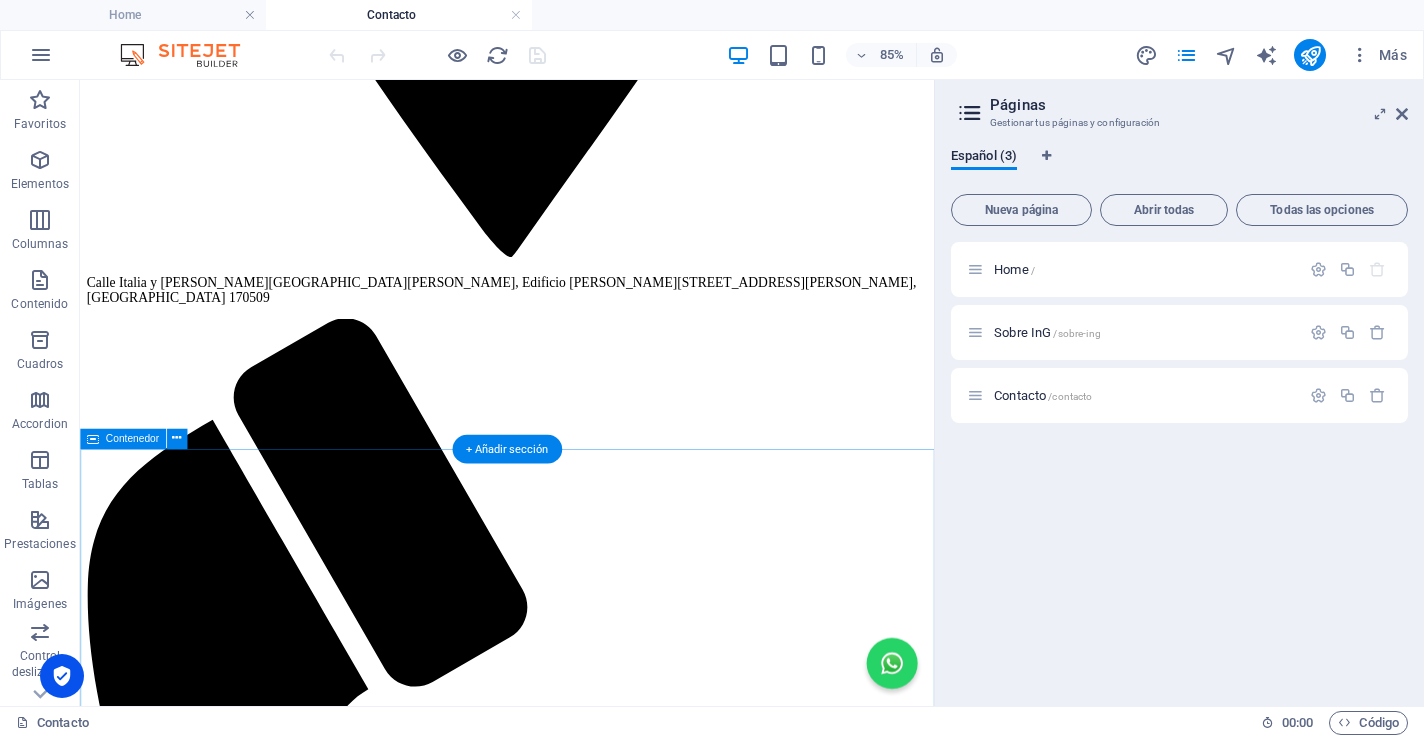 scroll, scrollTop: 1252, scrollLeft: 0, axis: vertical 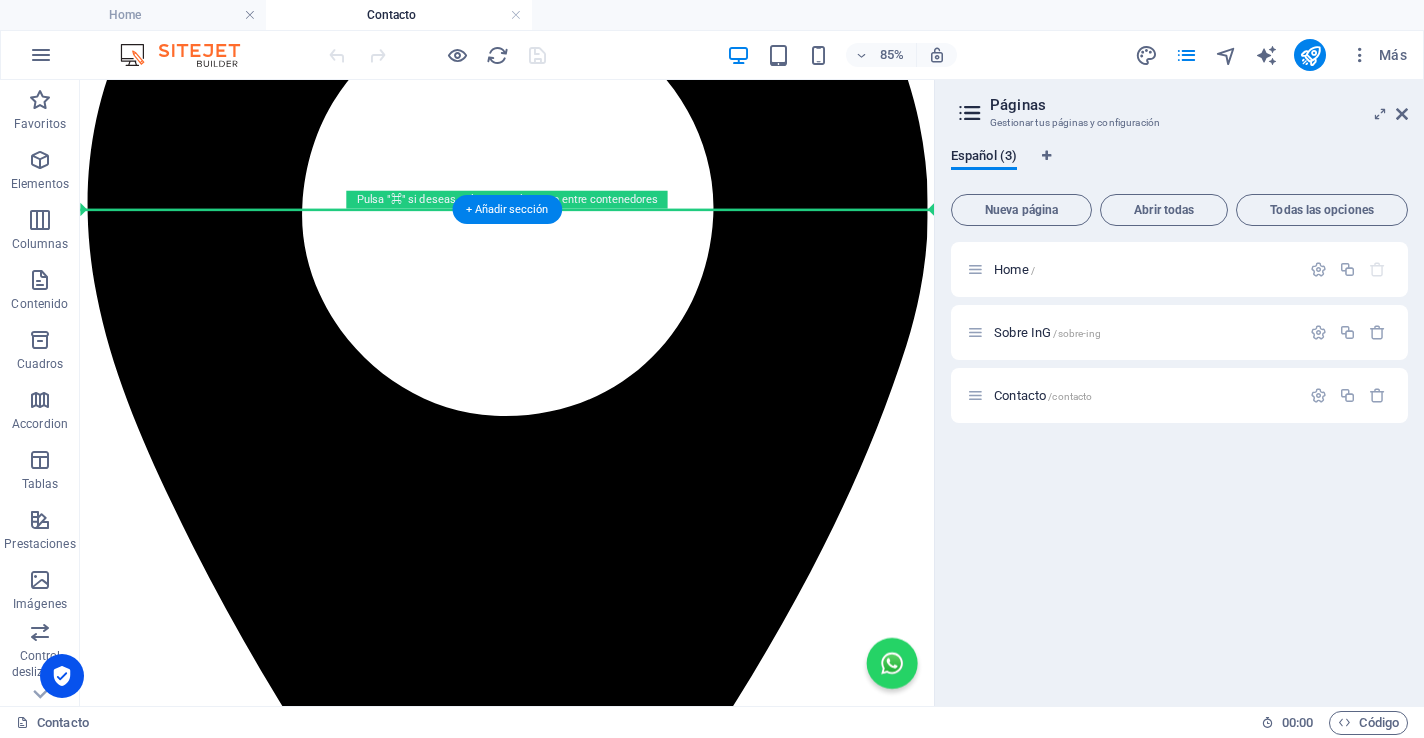 drag, startPoint x: 423, startPoint y: 562, endPoint x: 402, endPoint y: 263, distance: 299.73654 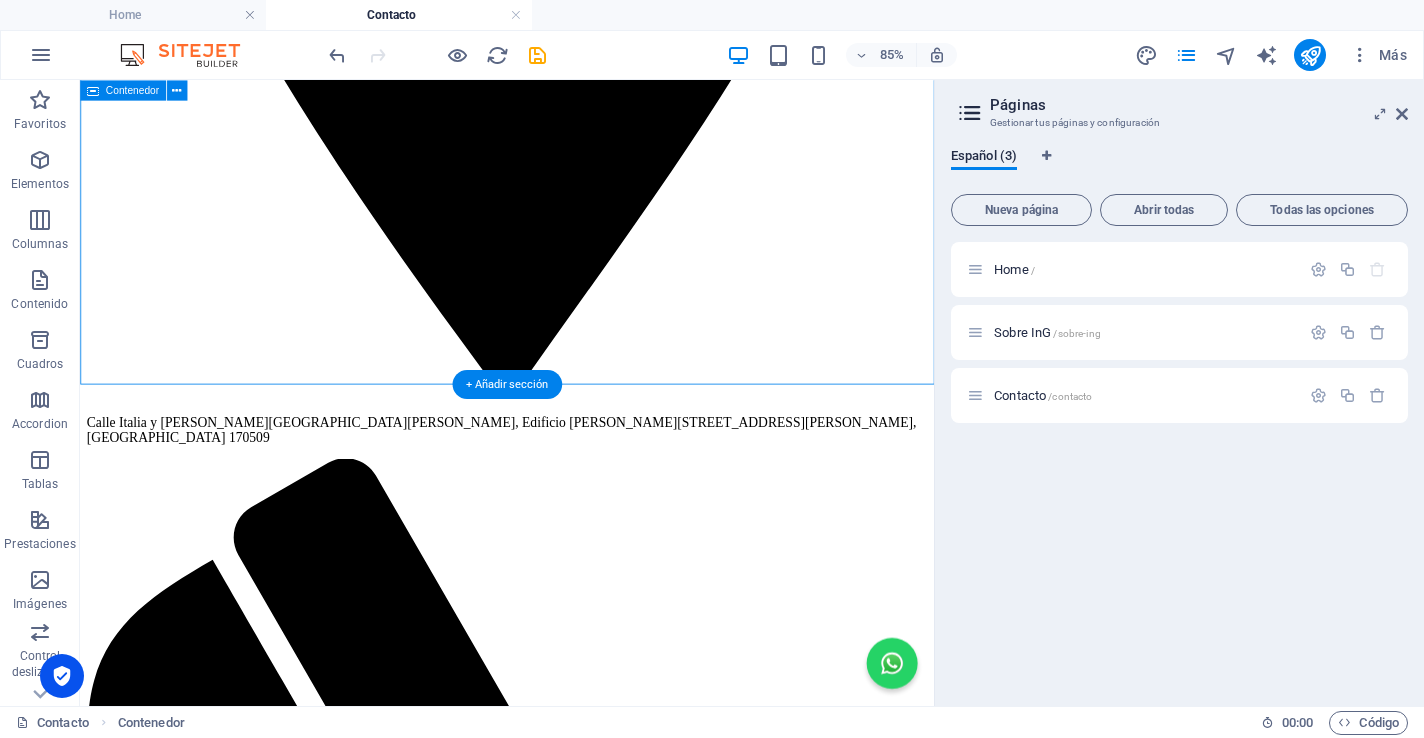 scroll, scrollTop: 0, scrollLeft: 0, axis: both 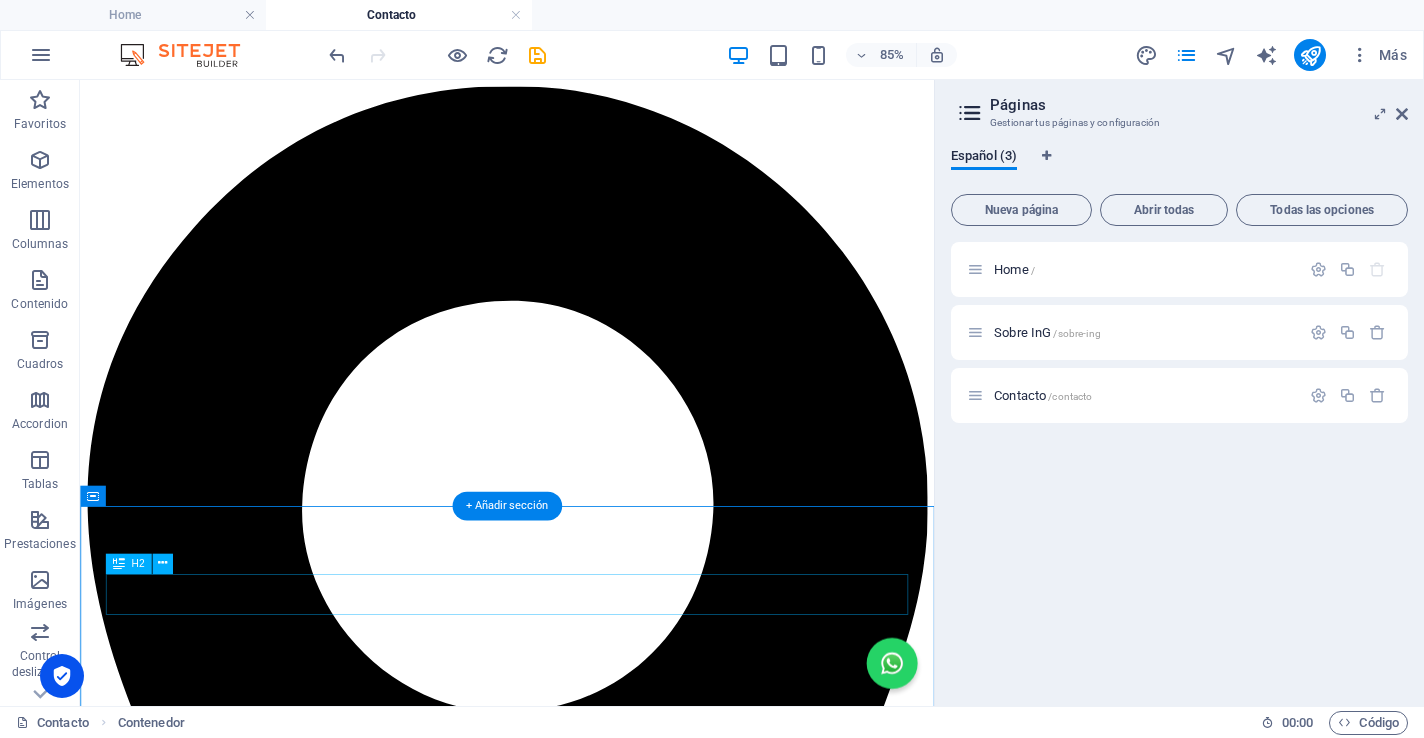 click on "Contacto" at bounding box center [582, 5699] 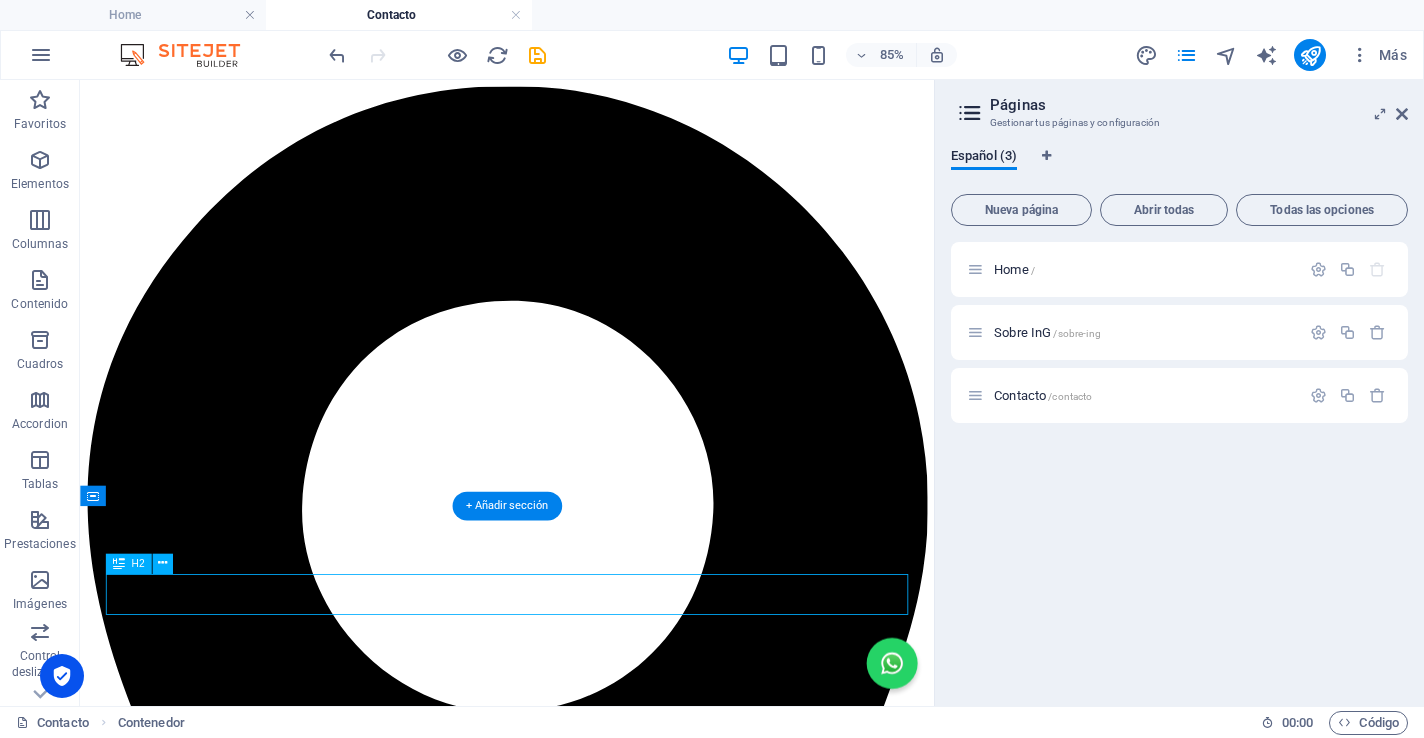 click on "Contacto" at bounding box center [582, 5699] 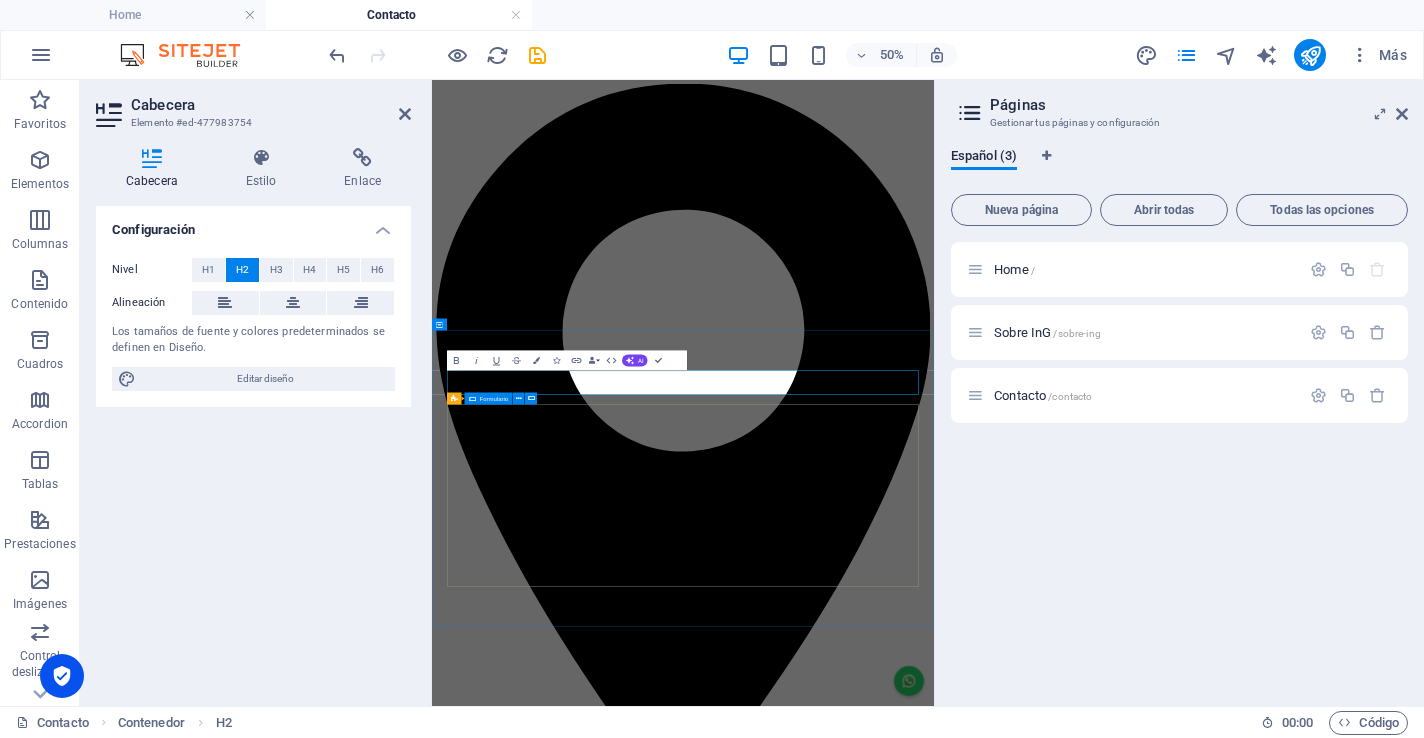 type 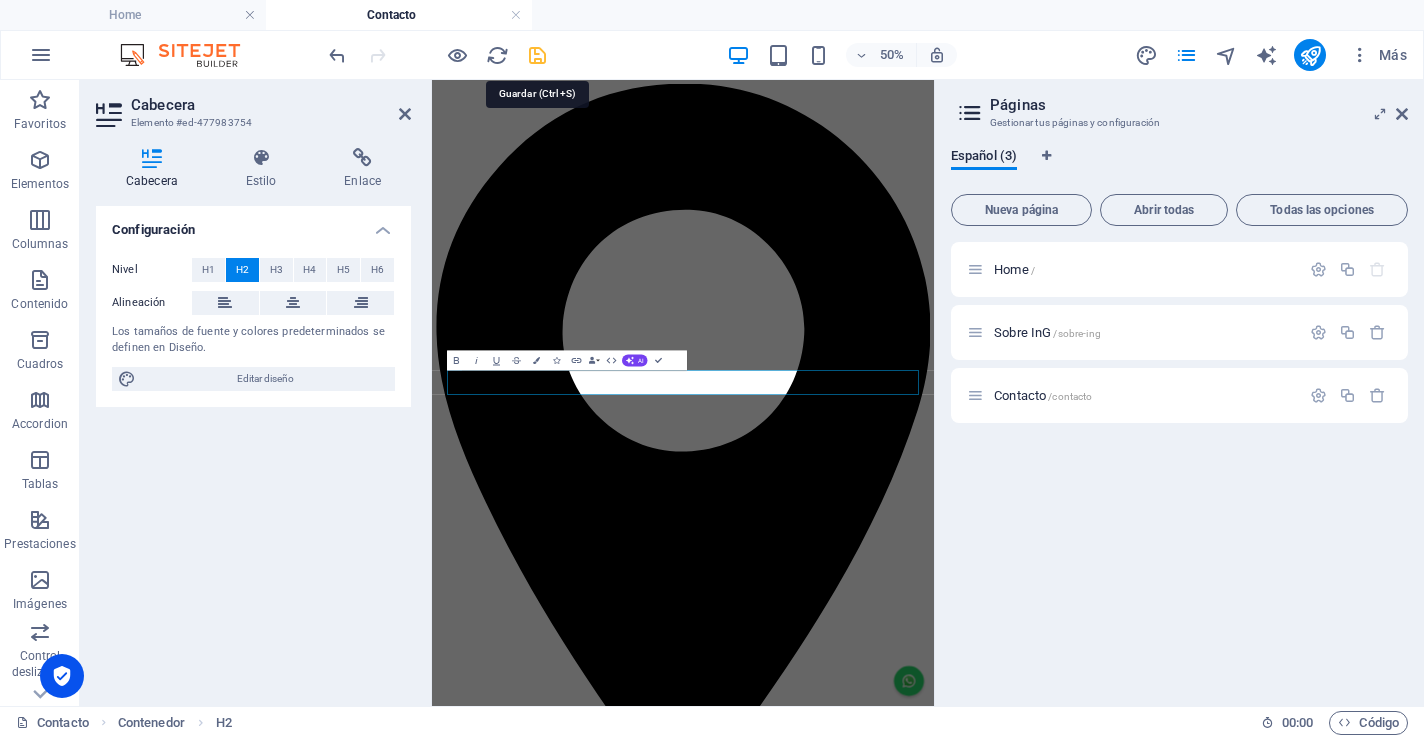 click at bounding box center (537, 55) 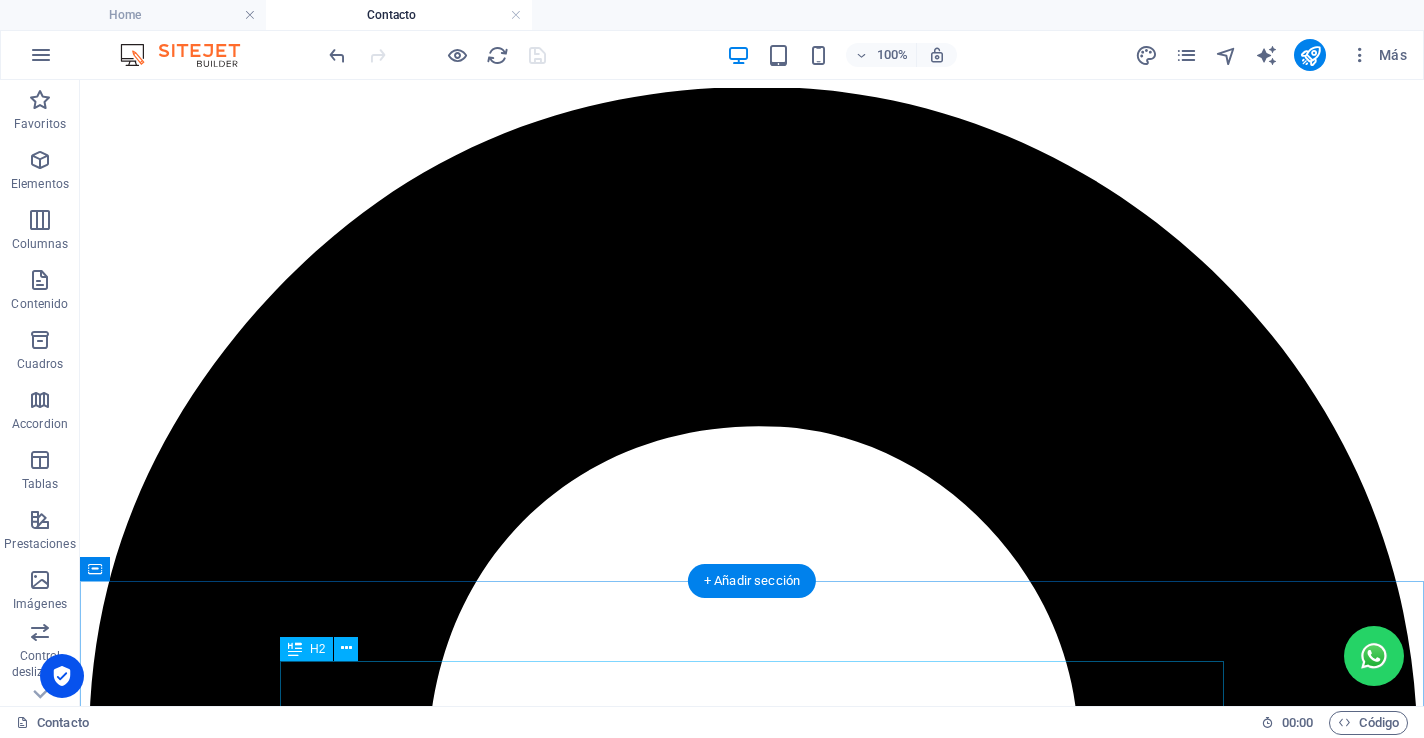 click on "SOlicit cotización" at bounding box center [752, 7306] 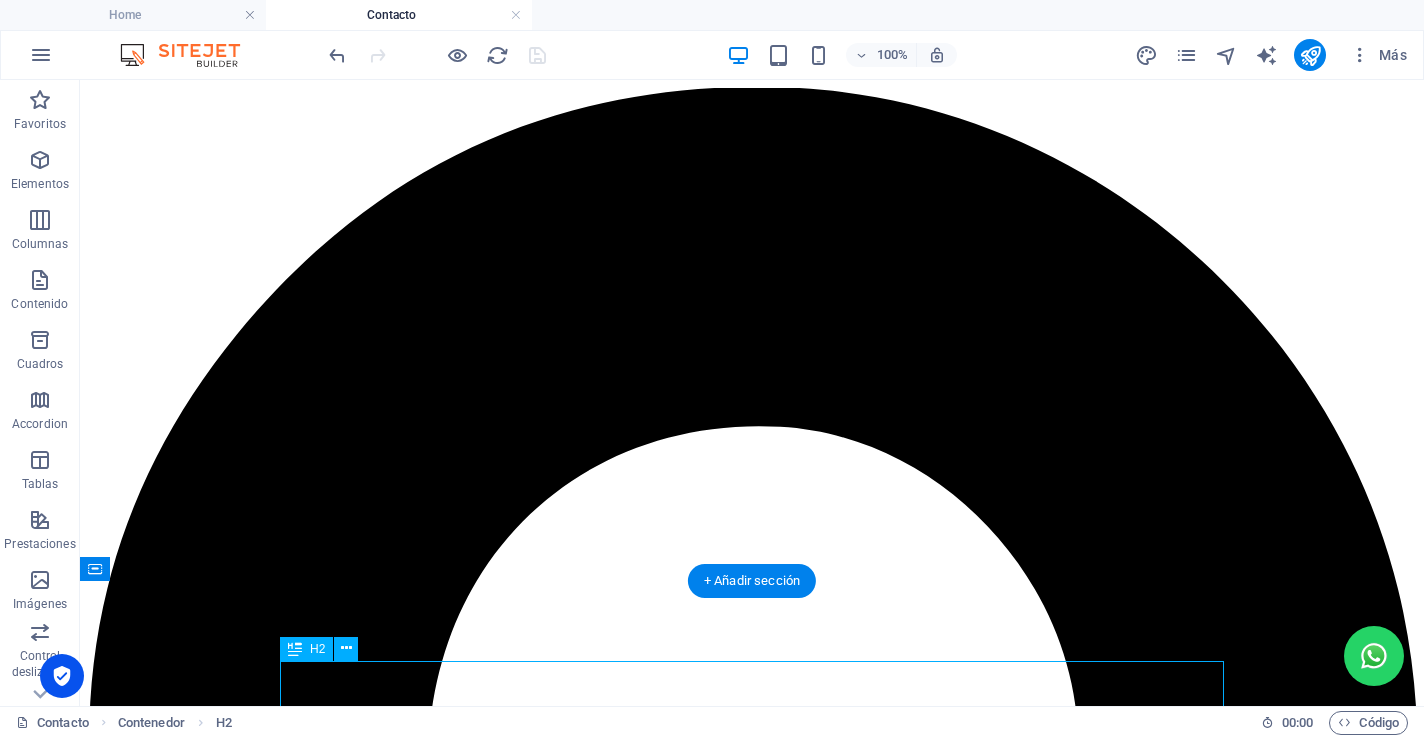 click on "SOlicit cotización" at bounding box center [752, 7306] 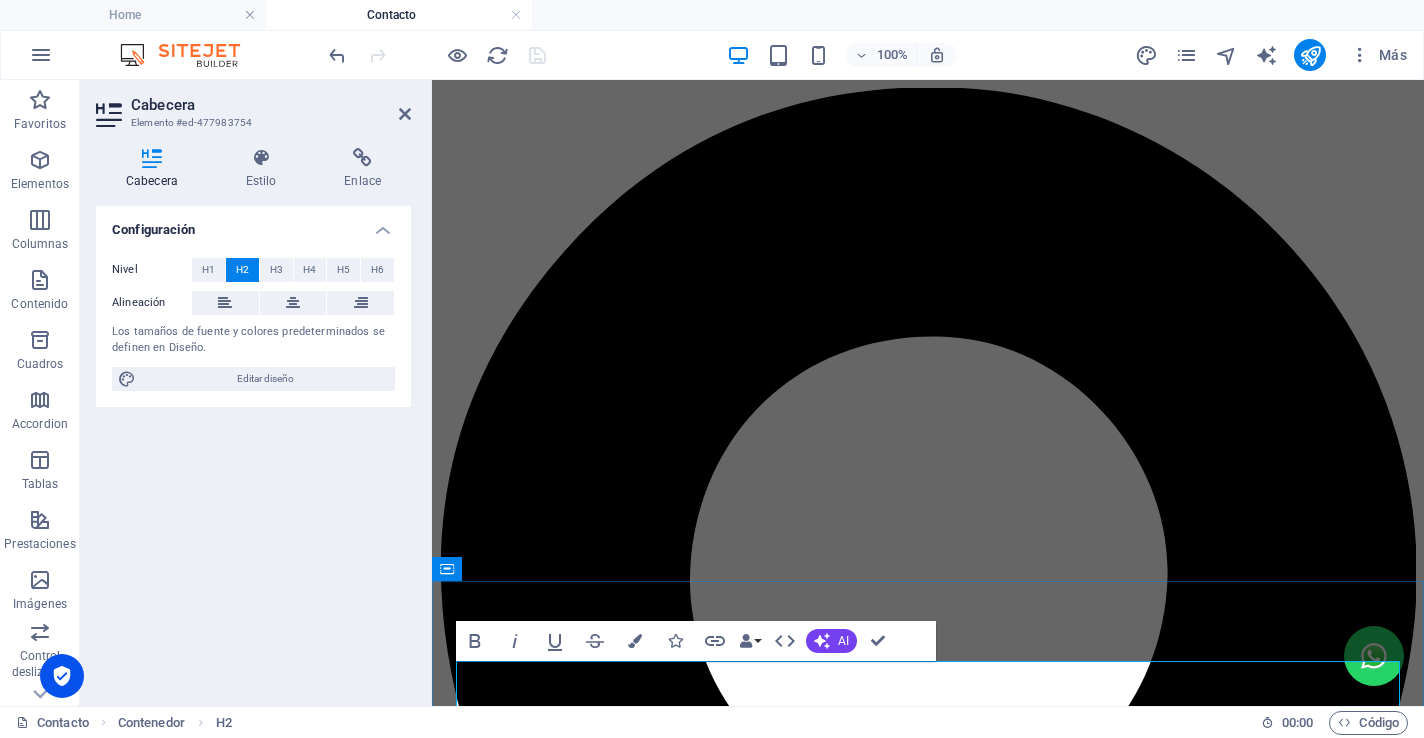 click on "SOlicit cotización" at bounding box center (928, 5637) 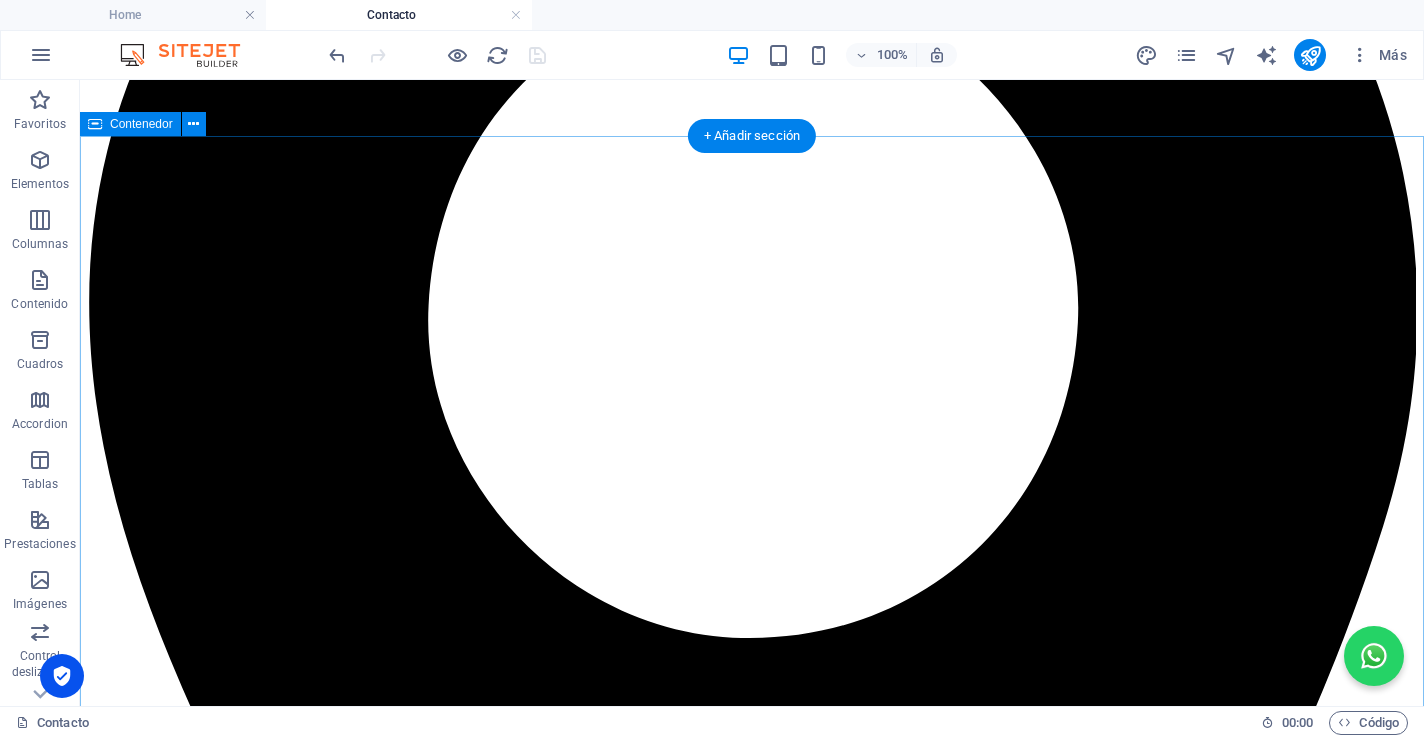 scroll, scrollTop: 448, scrollLeft: 0, axis: vertical 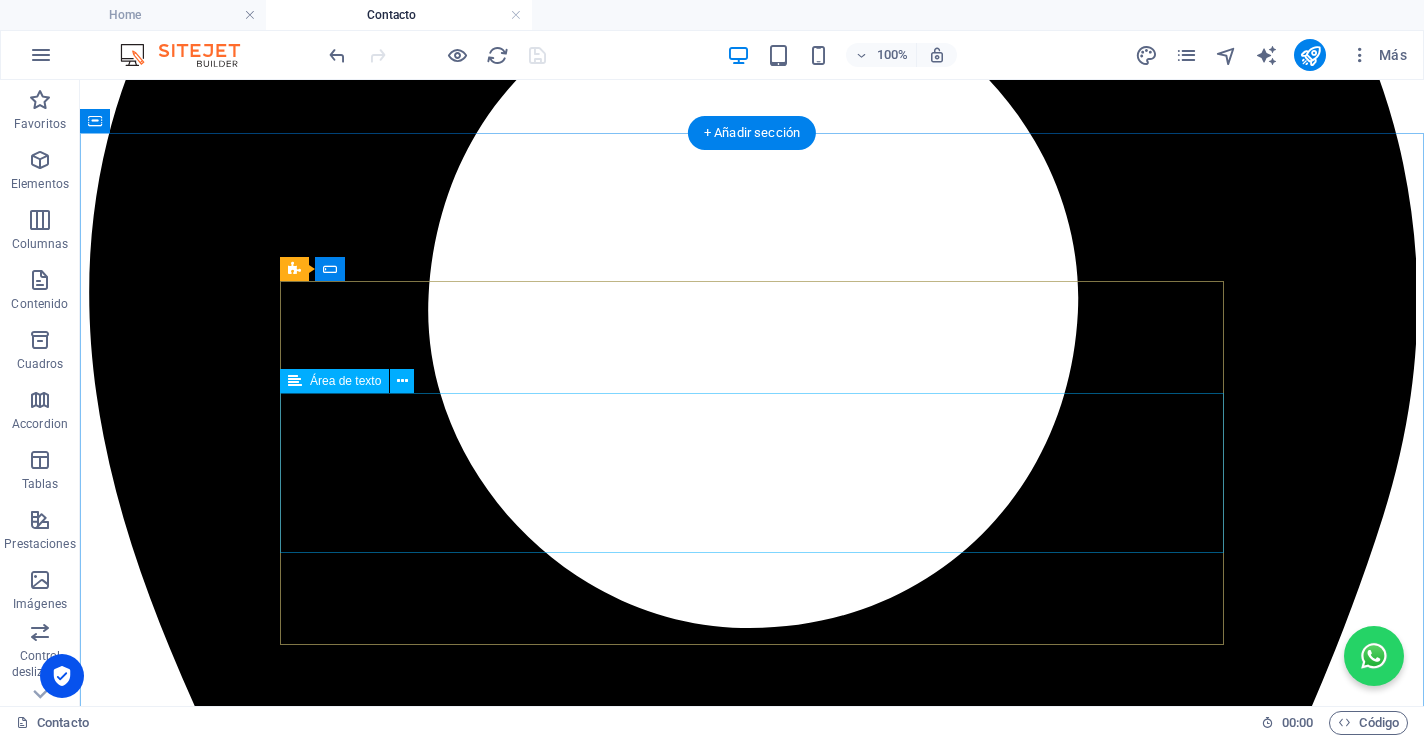 click 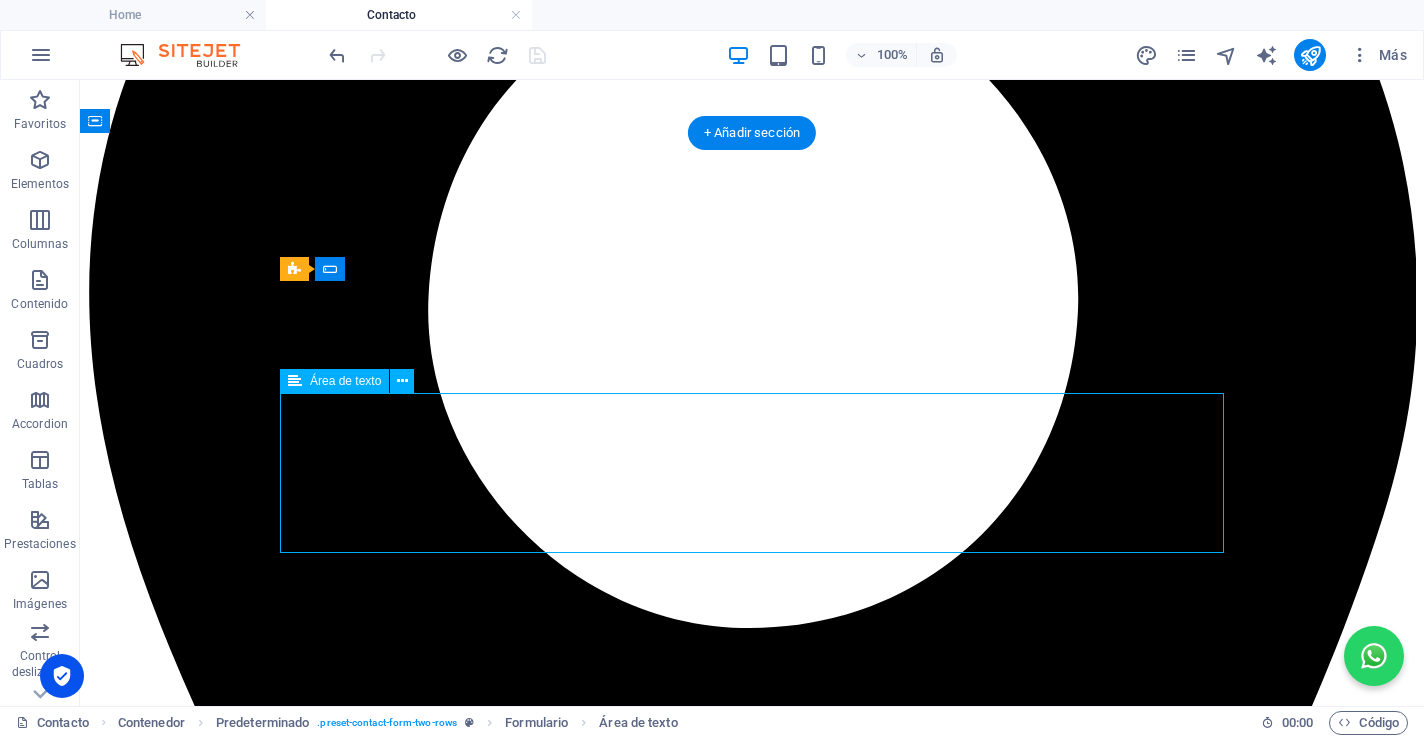 click 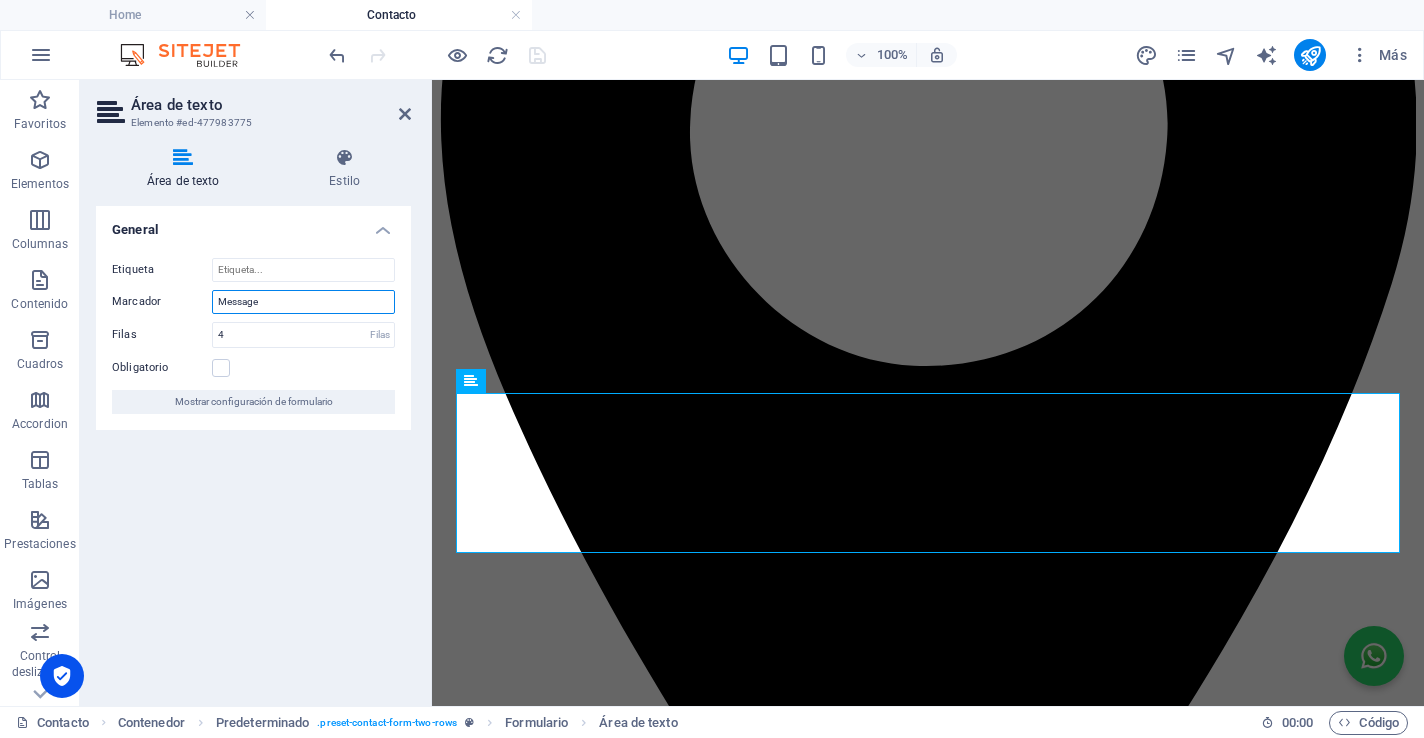 click on "Message" at bounding box center [303, 302] 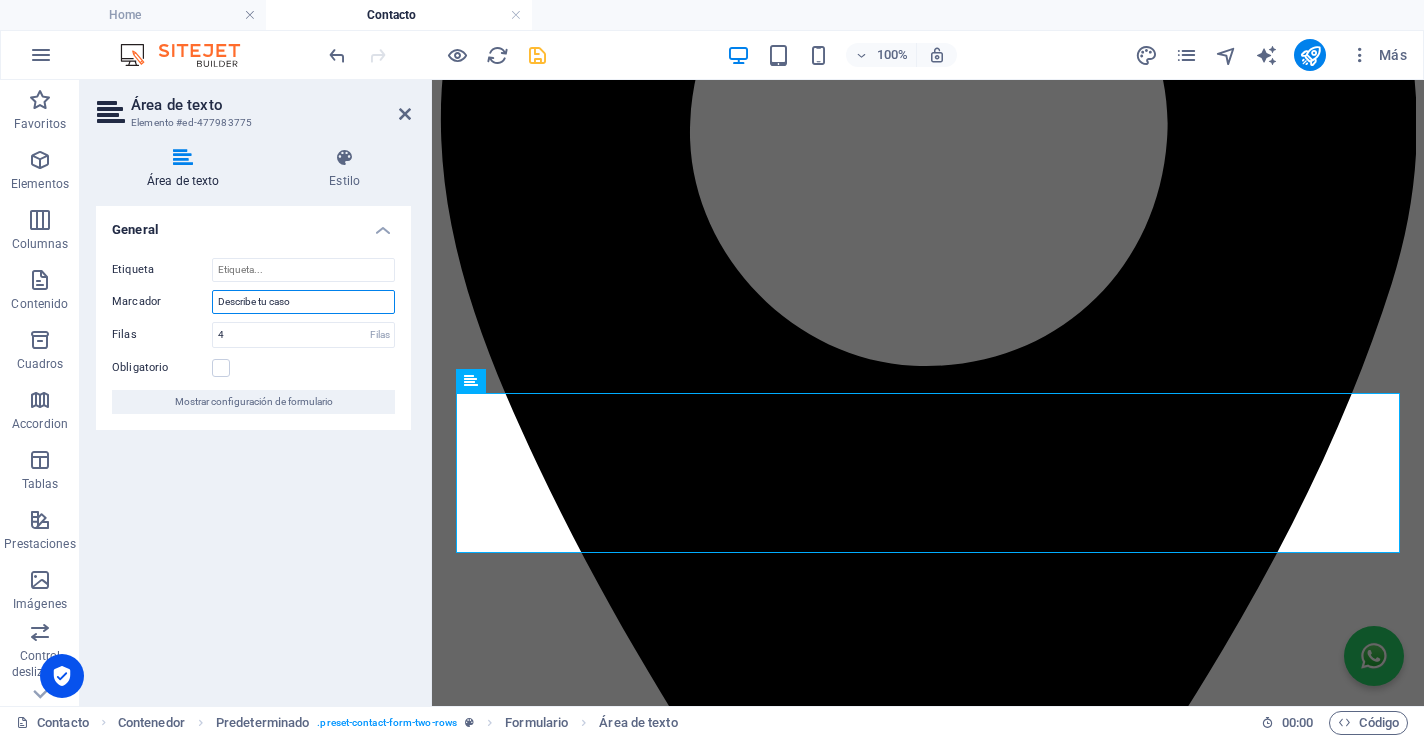 type on "Describe tu caso" 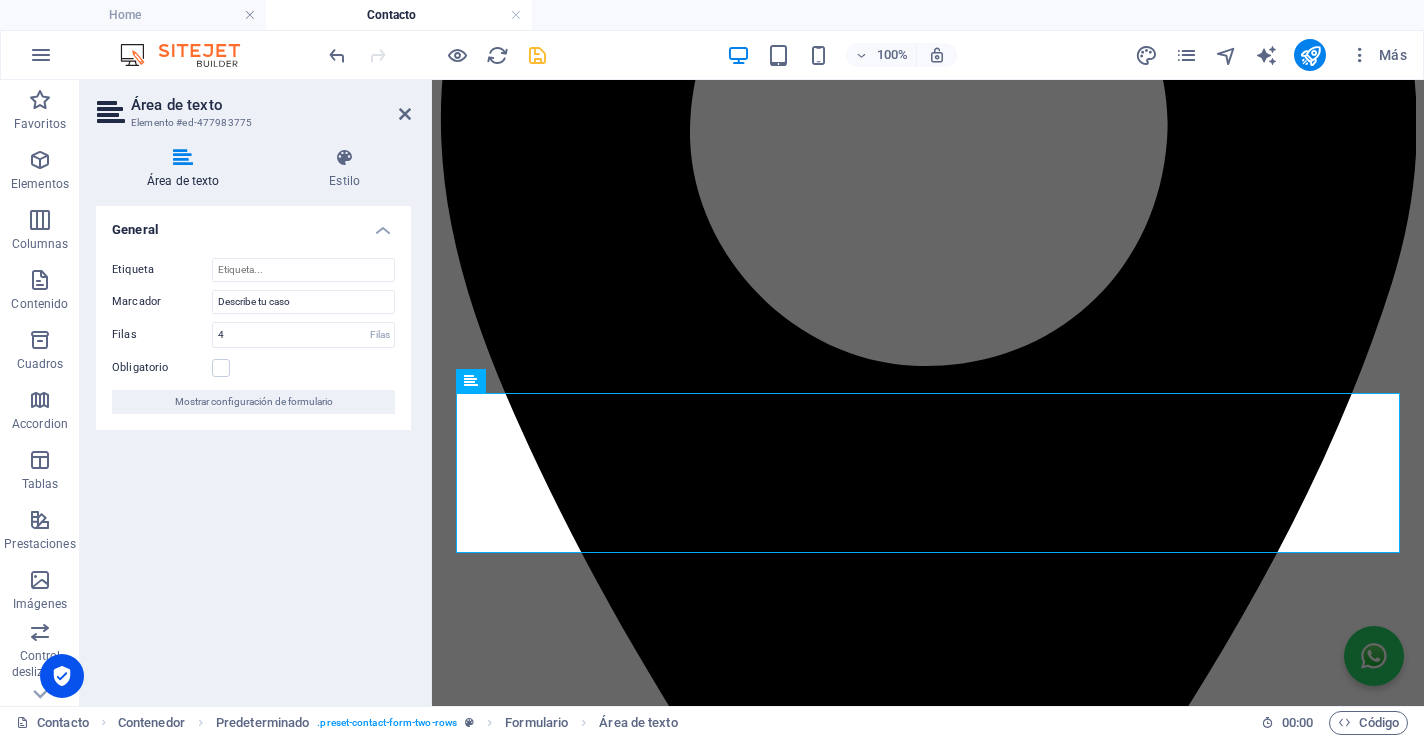 click on "General Etiqueta Marcador Describe tu caso Filas 4 Filas Obligatorio Mostrar configuración de formulario" at bounding box center [253, 448] 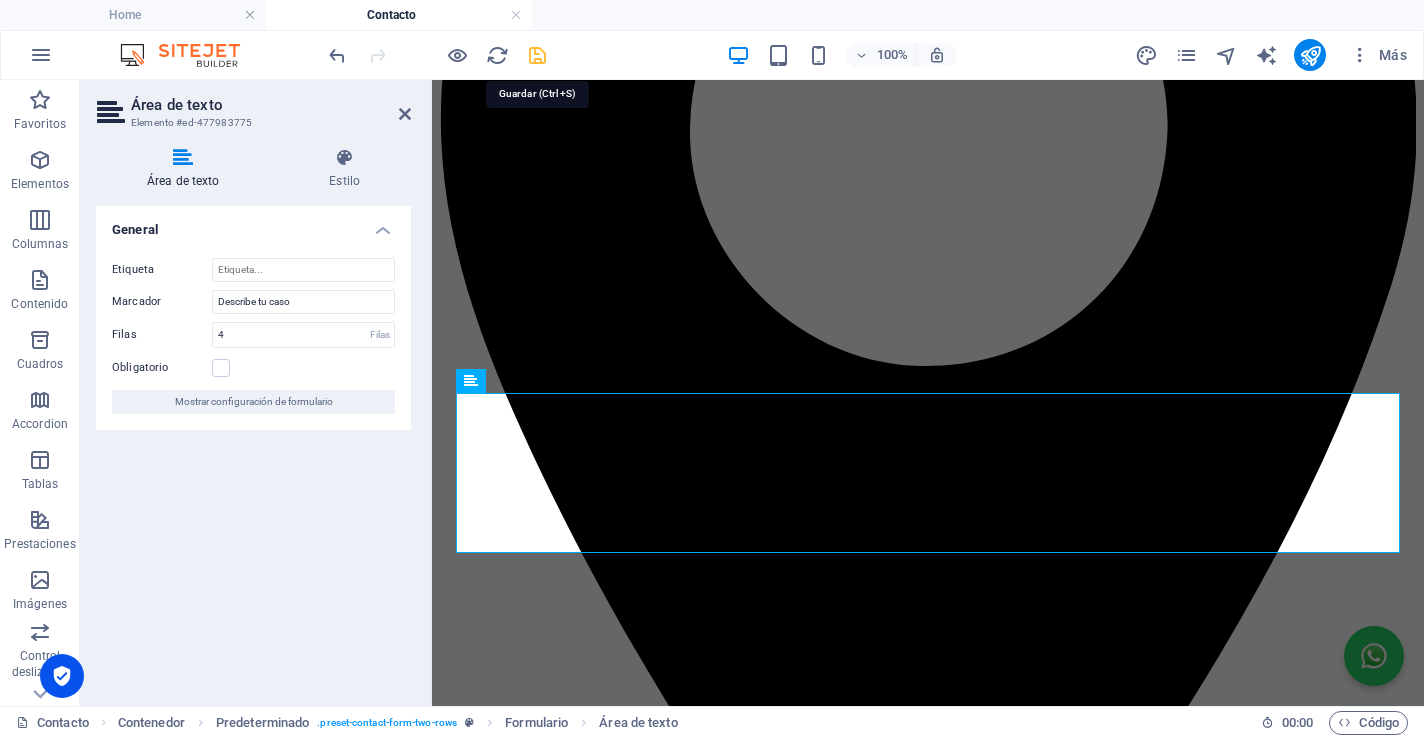click at bounding box center [537, 55] 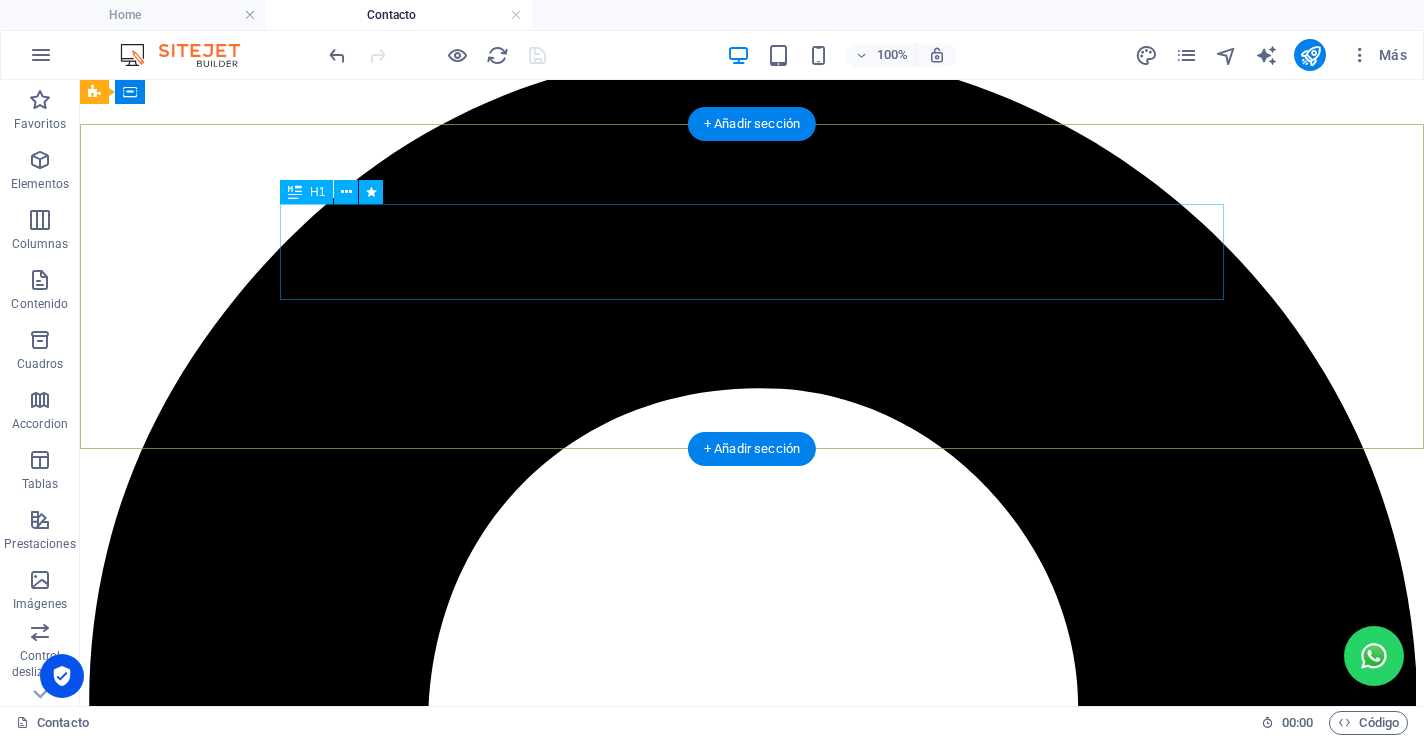 scroll, scrollTop: 0, scrollLeft: 0, axis: both 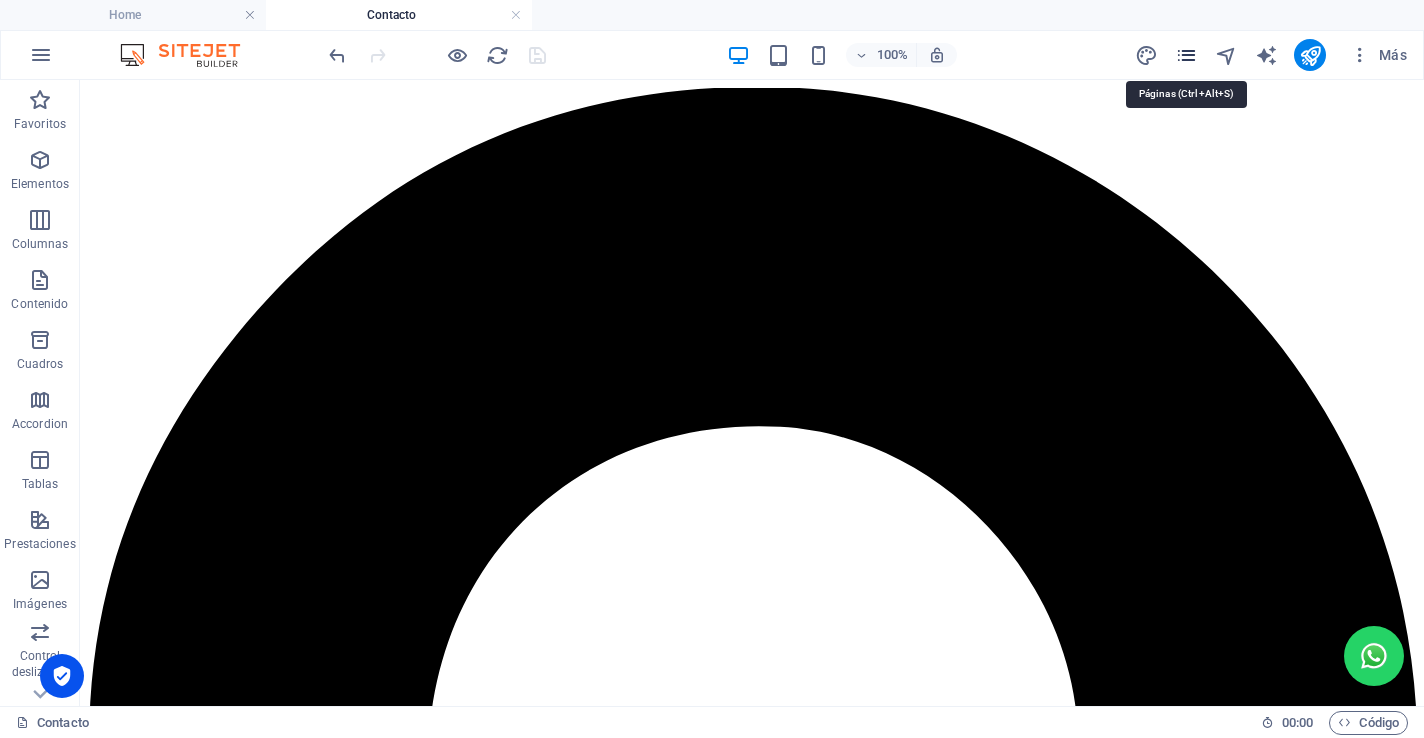 click at bounding box center (1186, 55) 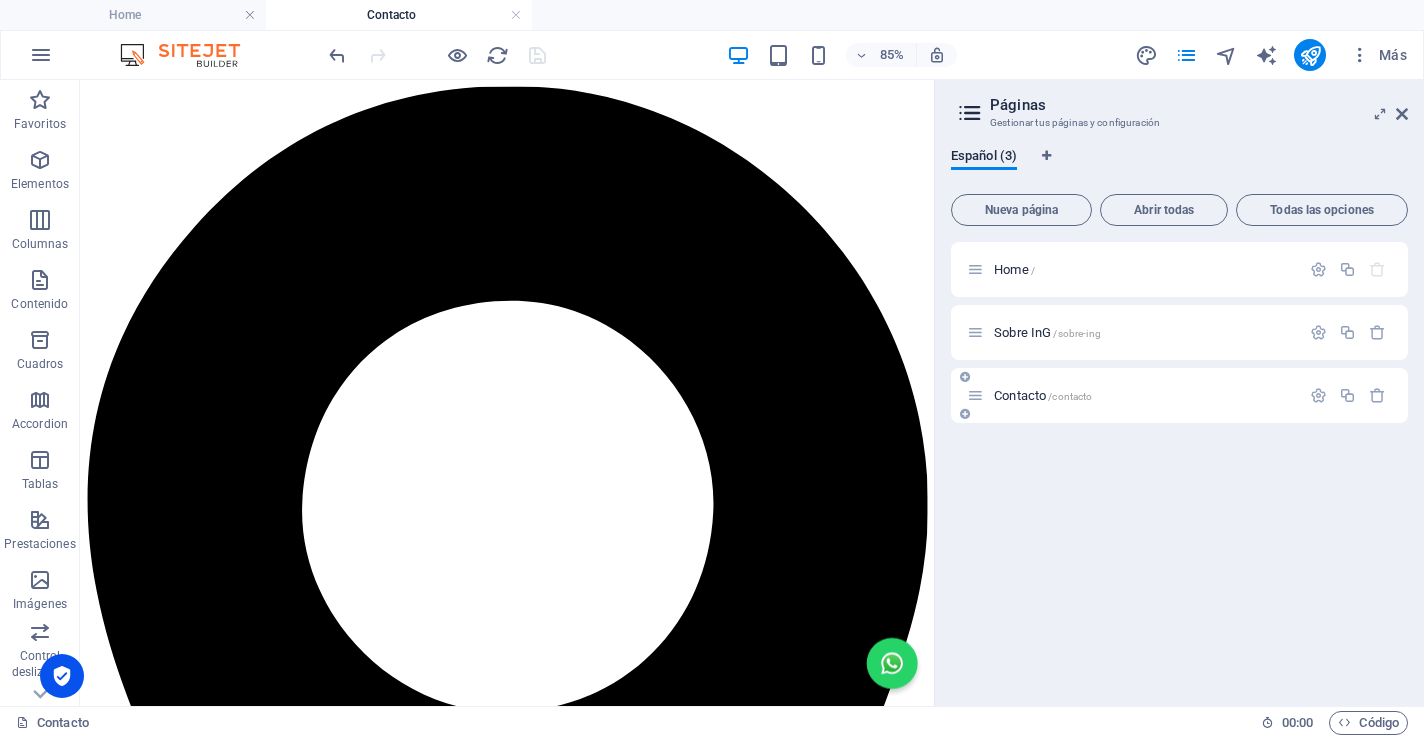 click on "Contacto /contacto" at bounding box center [1144, 395] 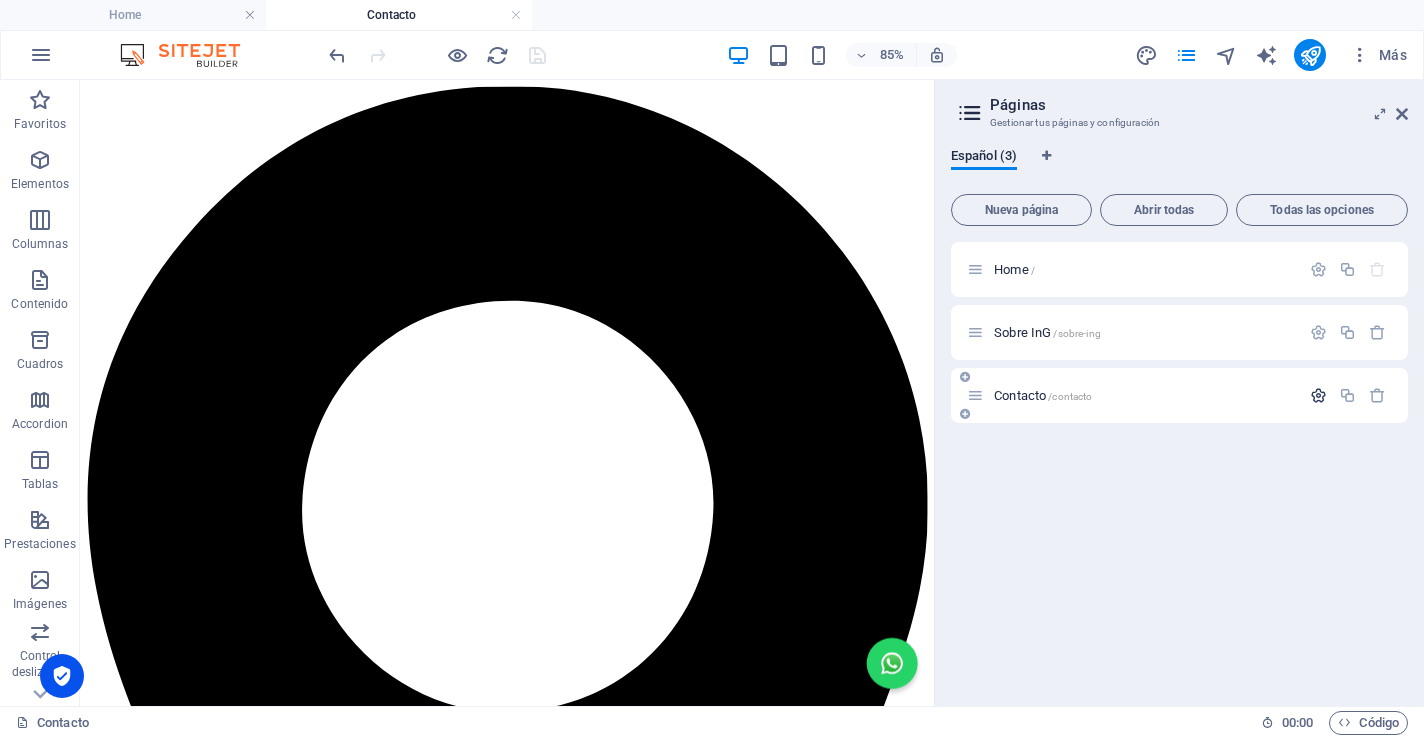 click at bounding box center [1318, 395] 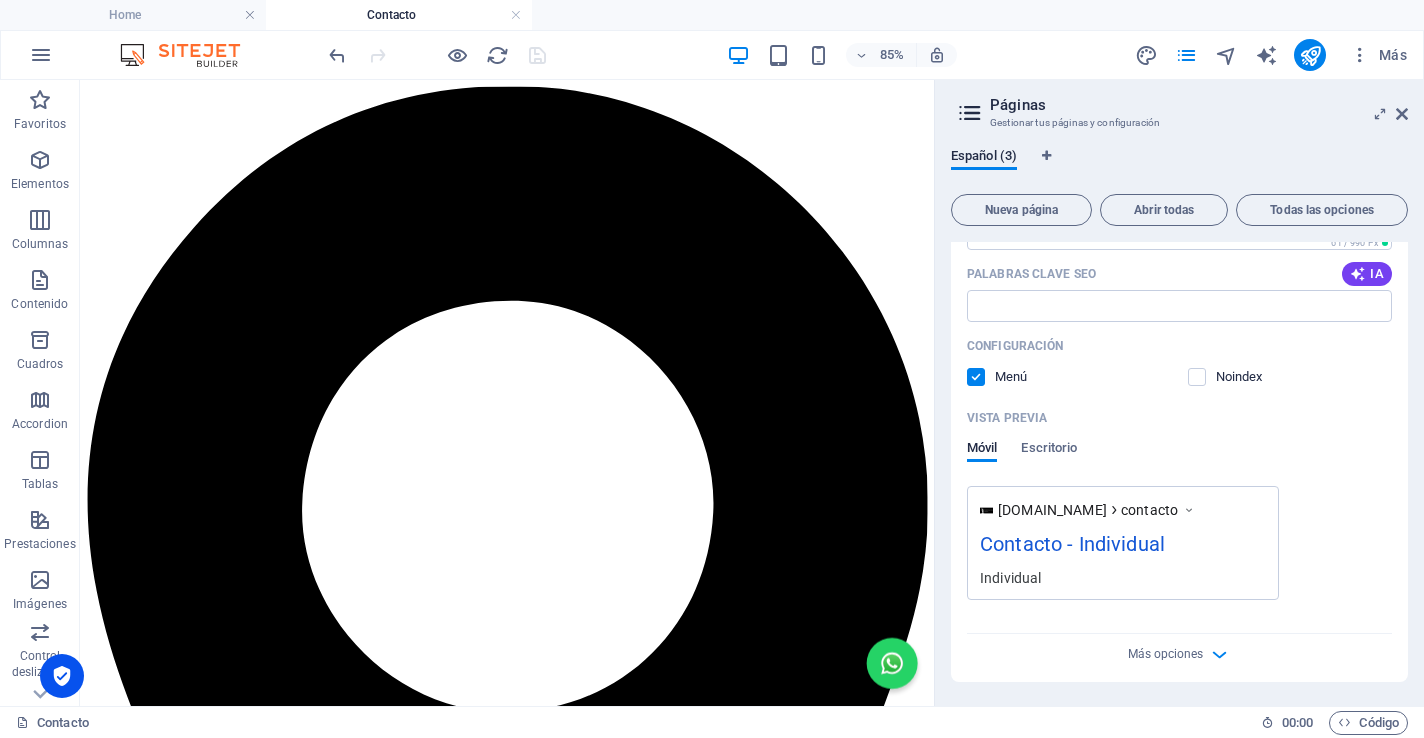 scroll, scrollTop: 469, scrollLeft: 0, axis: vertical 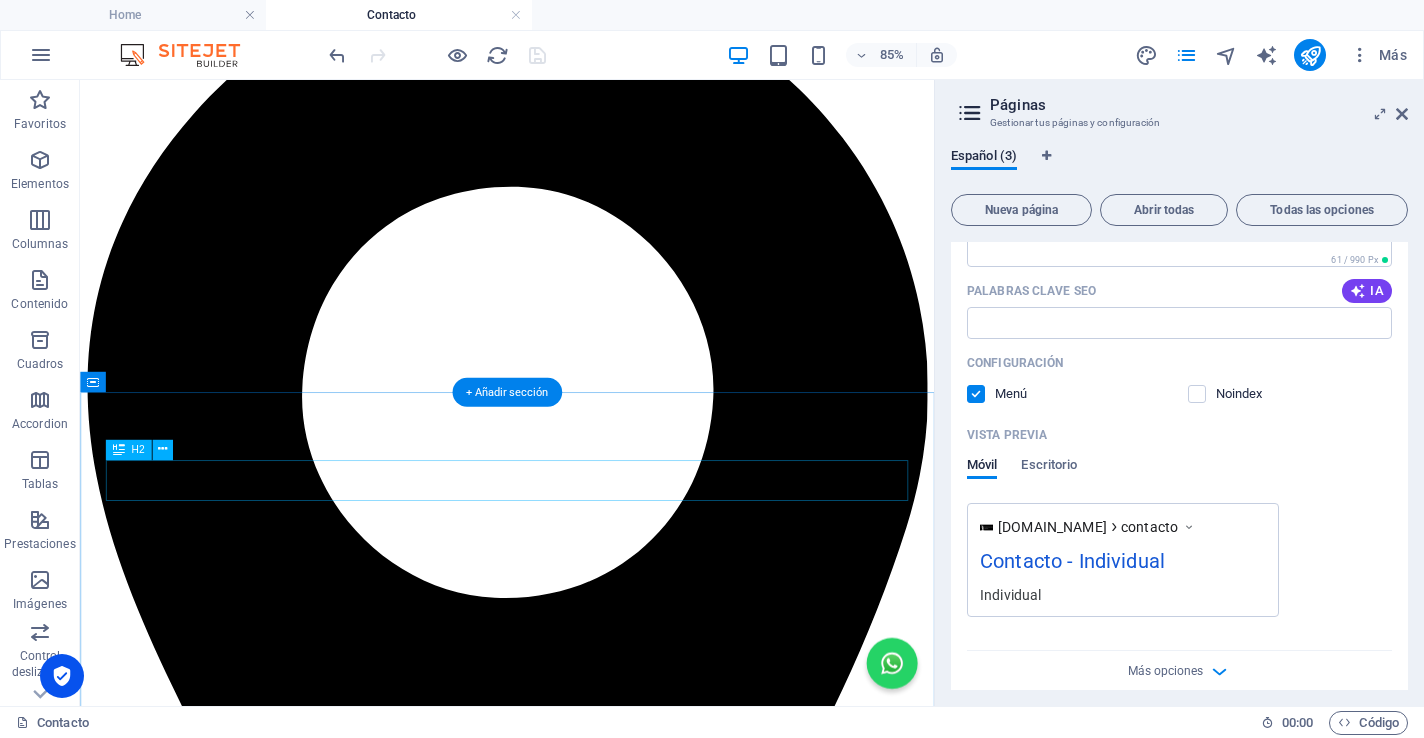 click on "SOlicita cotización" at bounding box center [582, 5565] 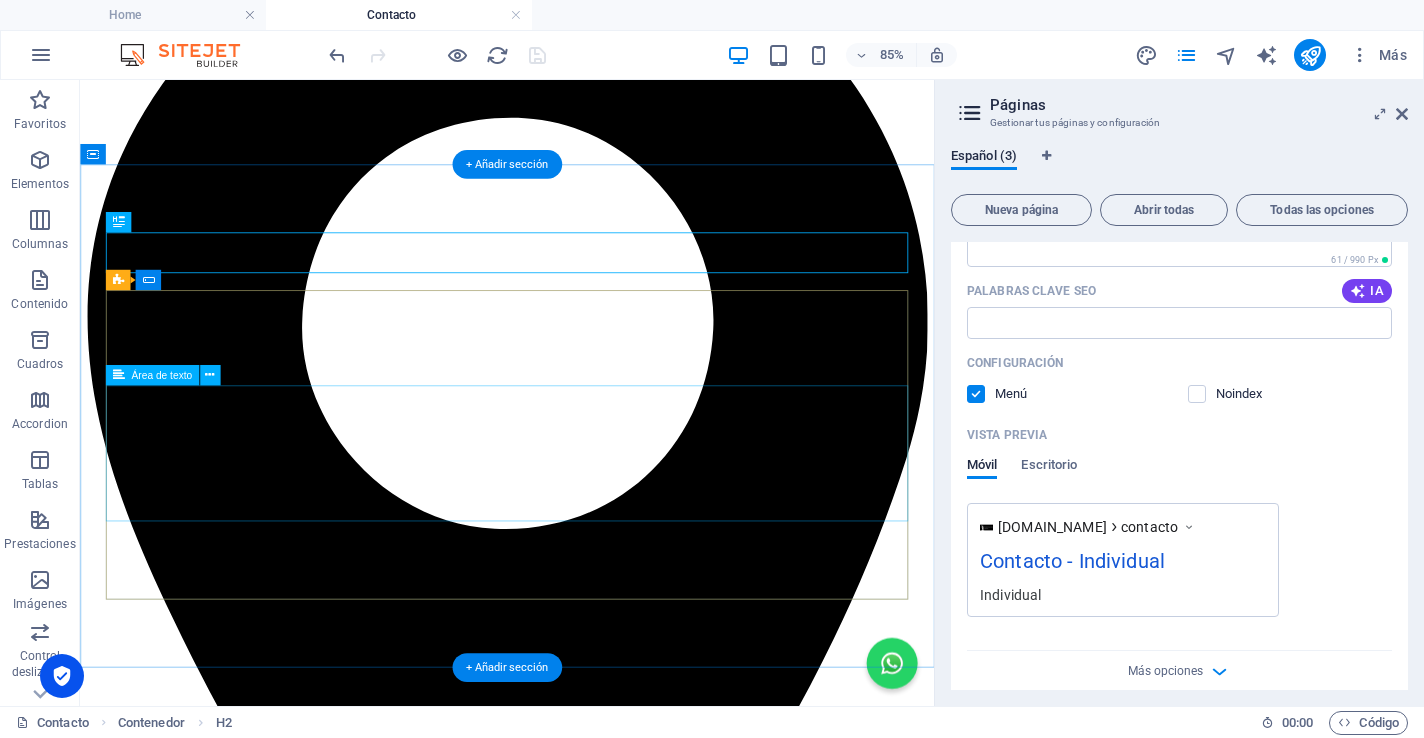 scroll, scrollTop: 0, scrollLeft: 0, axis: both 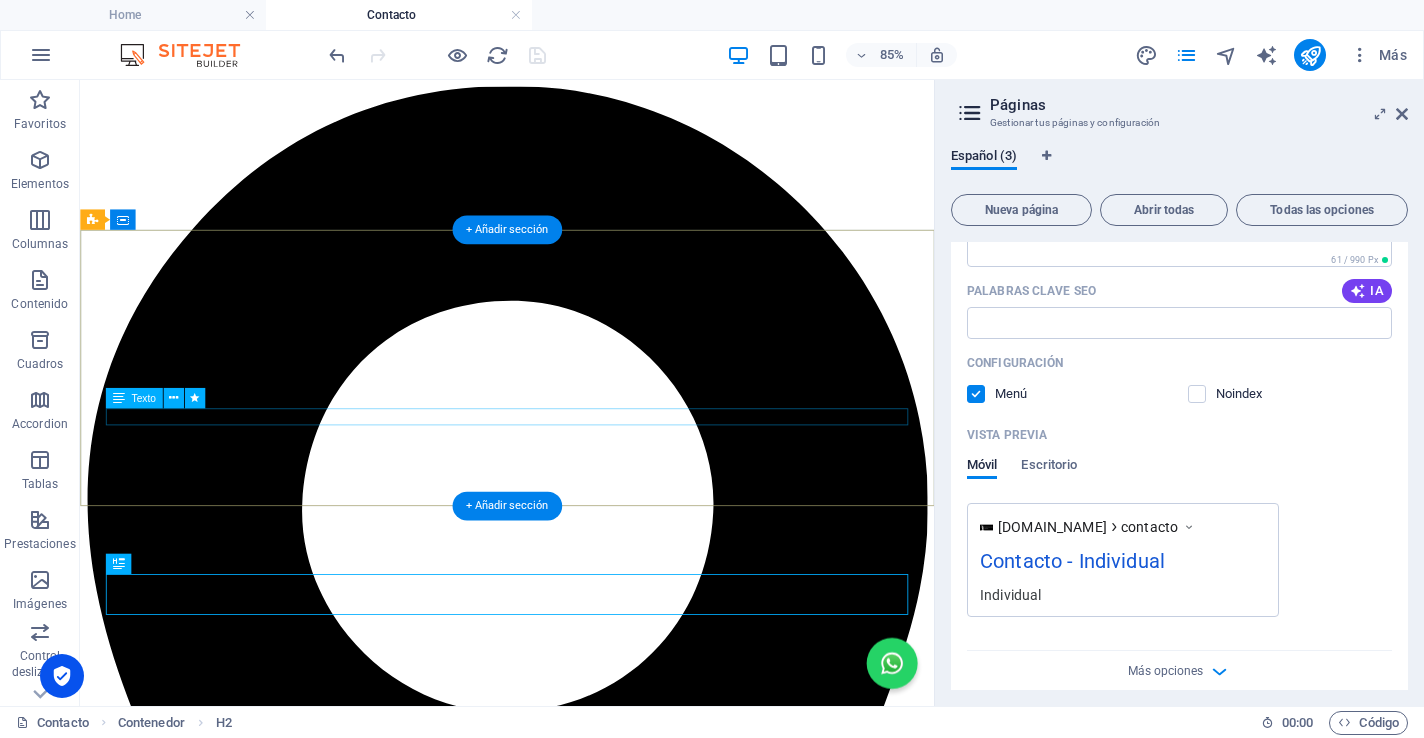 click on "Estudio Jurídico y de Negocios InG" at bounding box center (582, 5627) 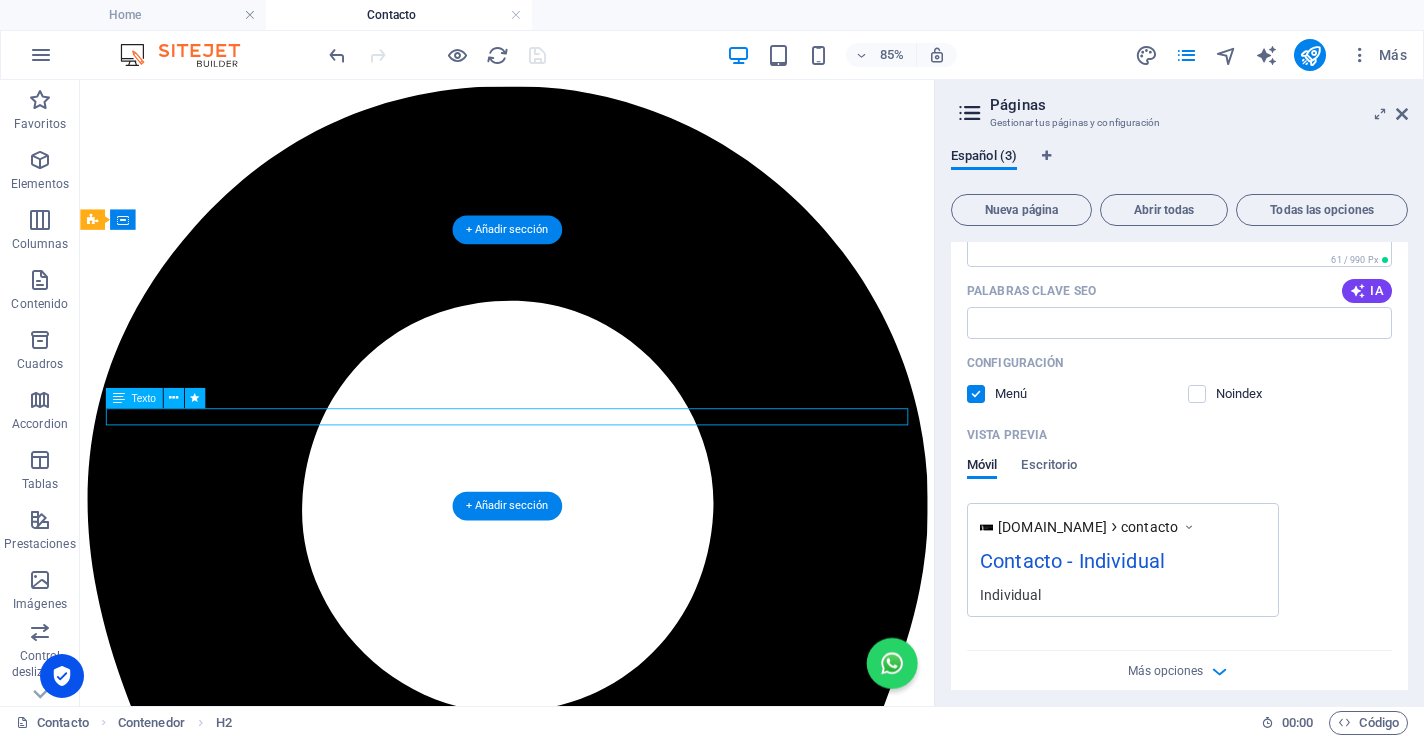 click on "Estudio Jurídico y de Negocios InG" at bounding box center [582, 5627] 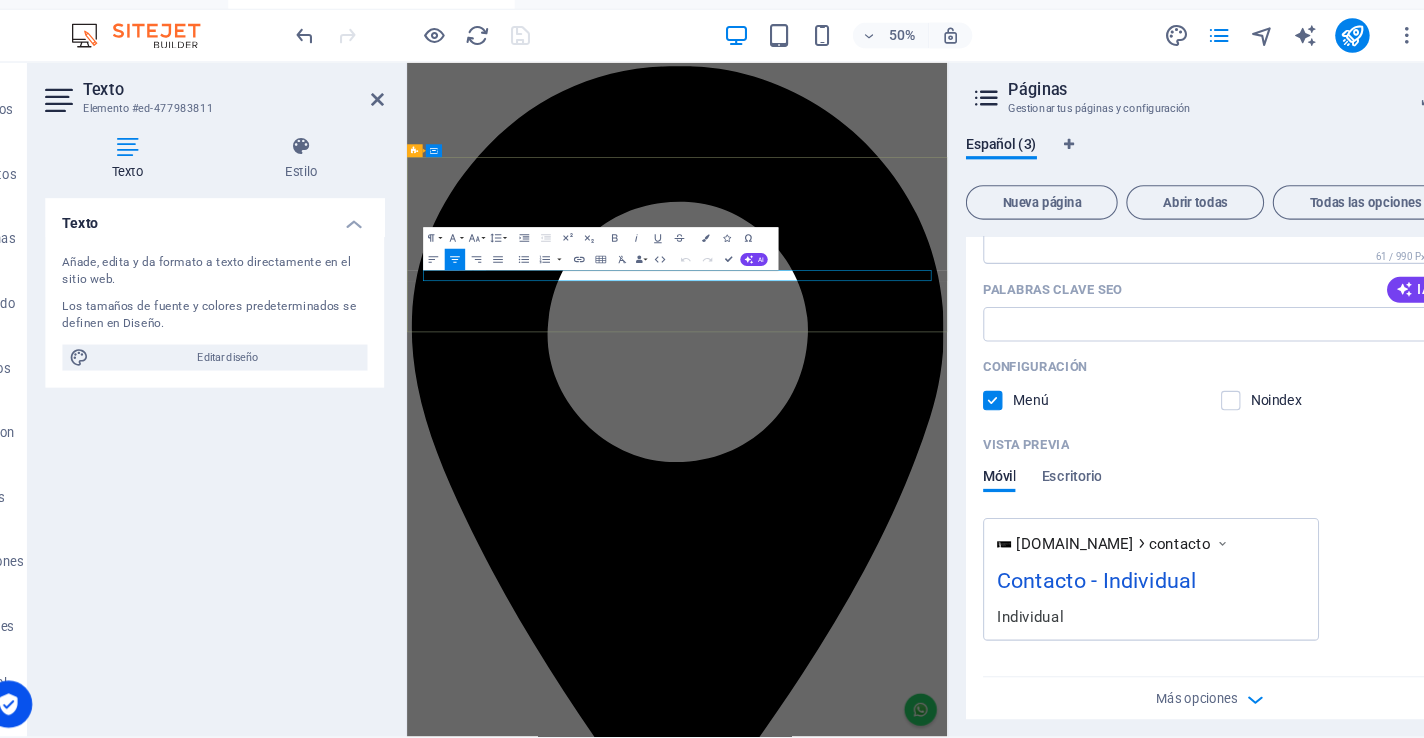 click on "Estudio Jurídico y de Negocios InG" at bounding box center [909, 5604] 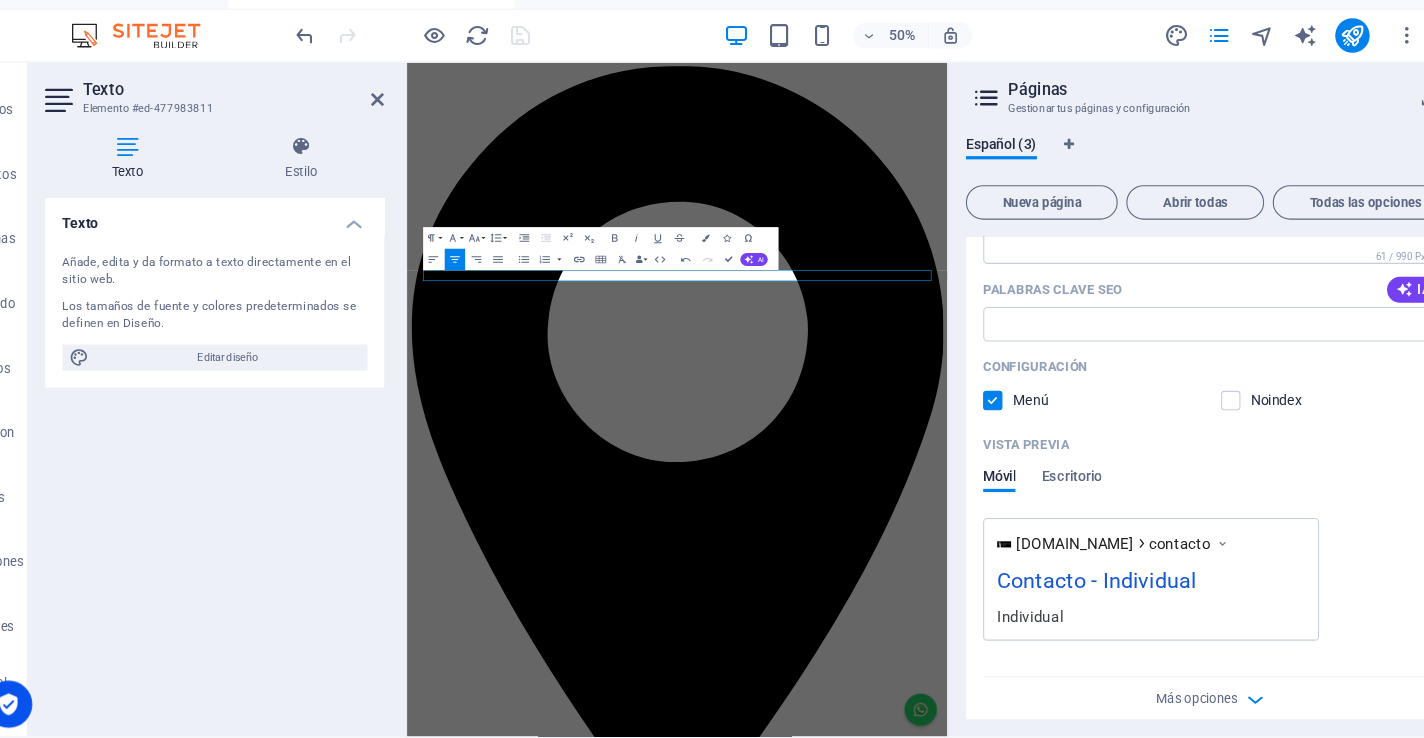 click on "Texto Añade, edita y da formato a texto directamente en el sitio web. Los tamaños de fuente y colores predeterminados se definen en Diseño. Editar diseño Alineación Alineado a la izquierda Centrado Alineado a la derecha" at bounding box center (253, 448) 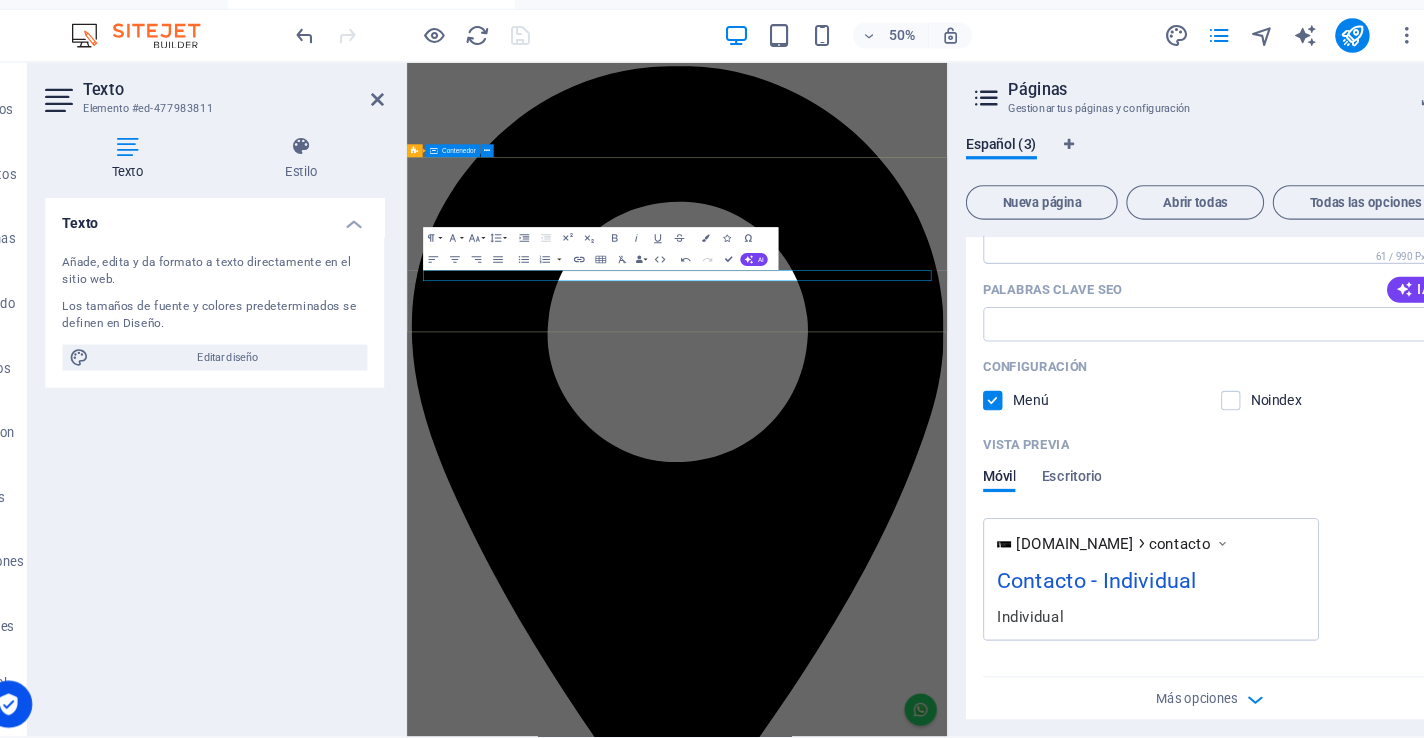 click on "Contacto Estudio Jurídico y de Negocios" at bounding box center (909, 5557) 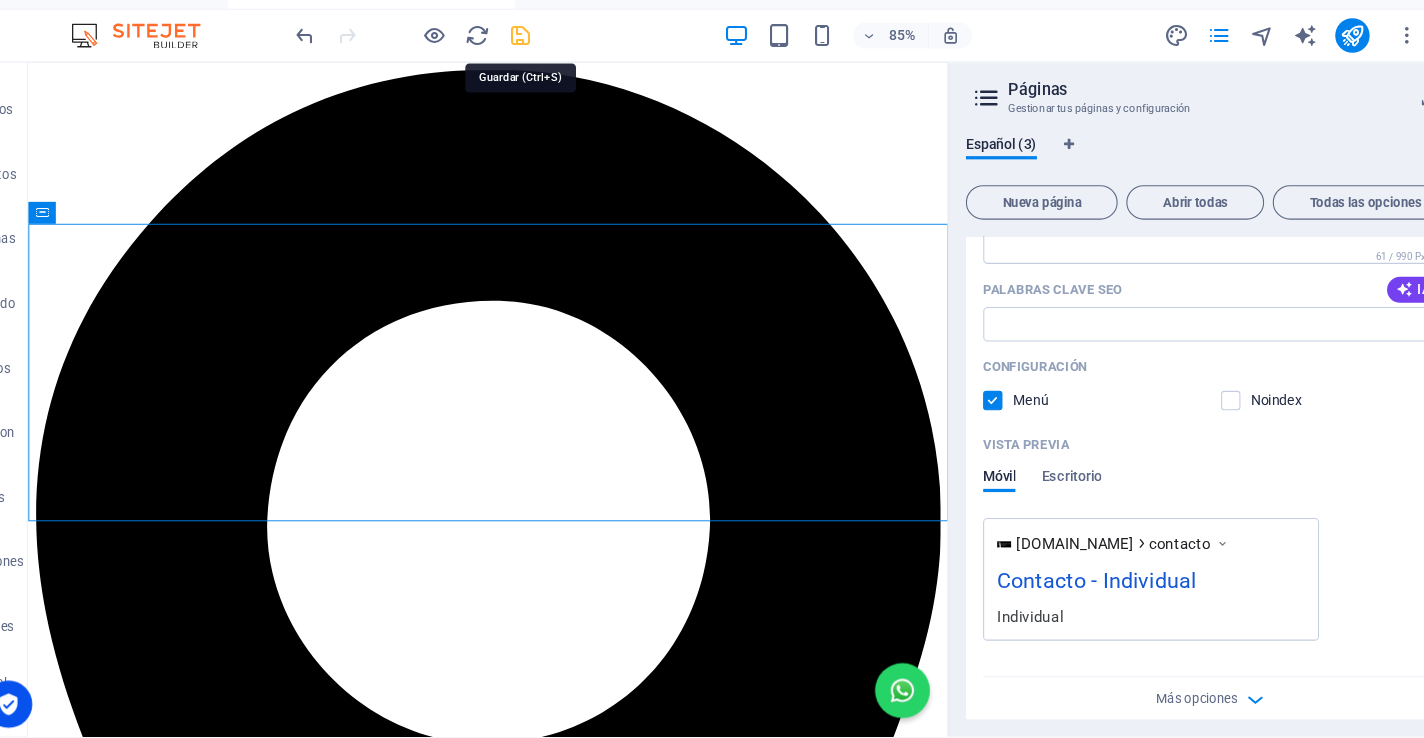 click at bounding box center [537, 55] 